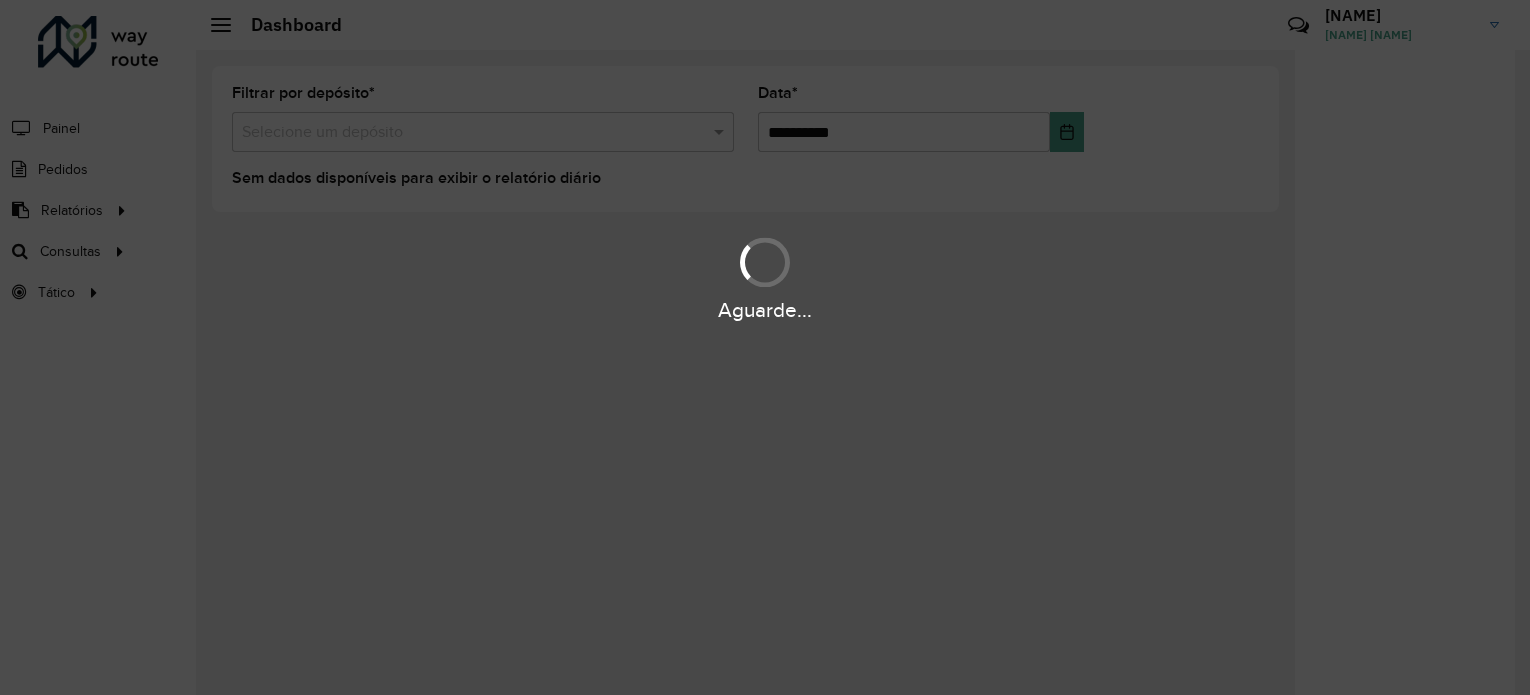 scroll, scrollTop: 0, scrollLeft: 0, axis: both 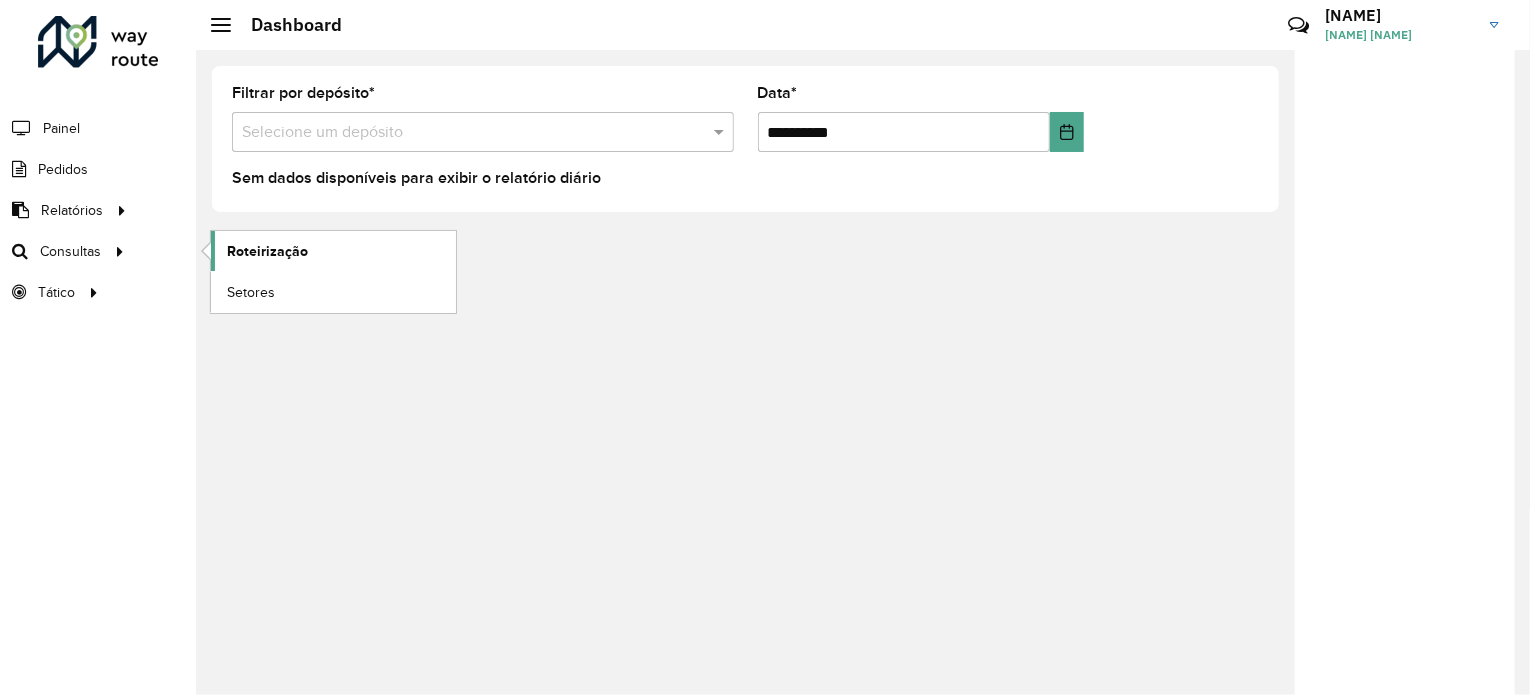 click on "Roteirização" 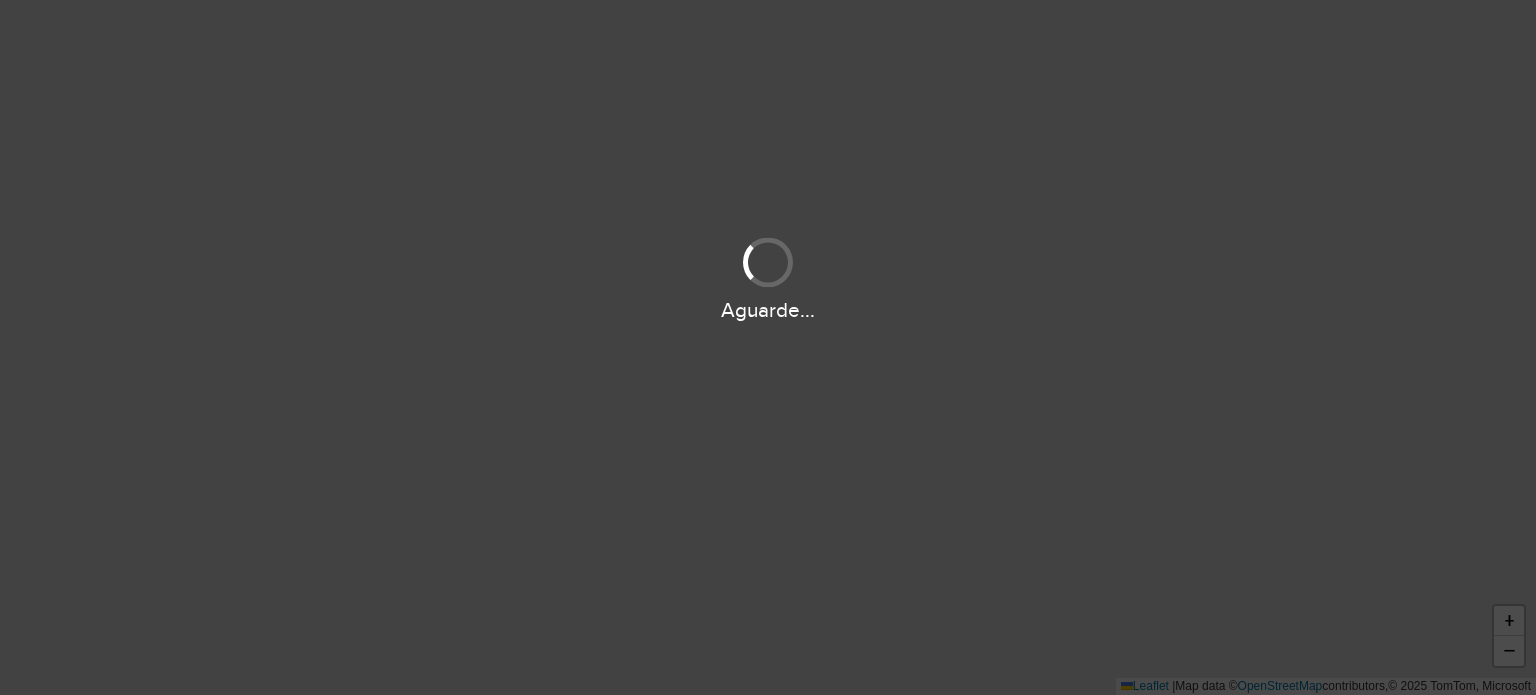 scroll, scrollTop: 0, scrollLeft: 0, axis: both 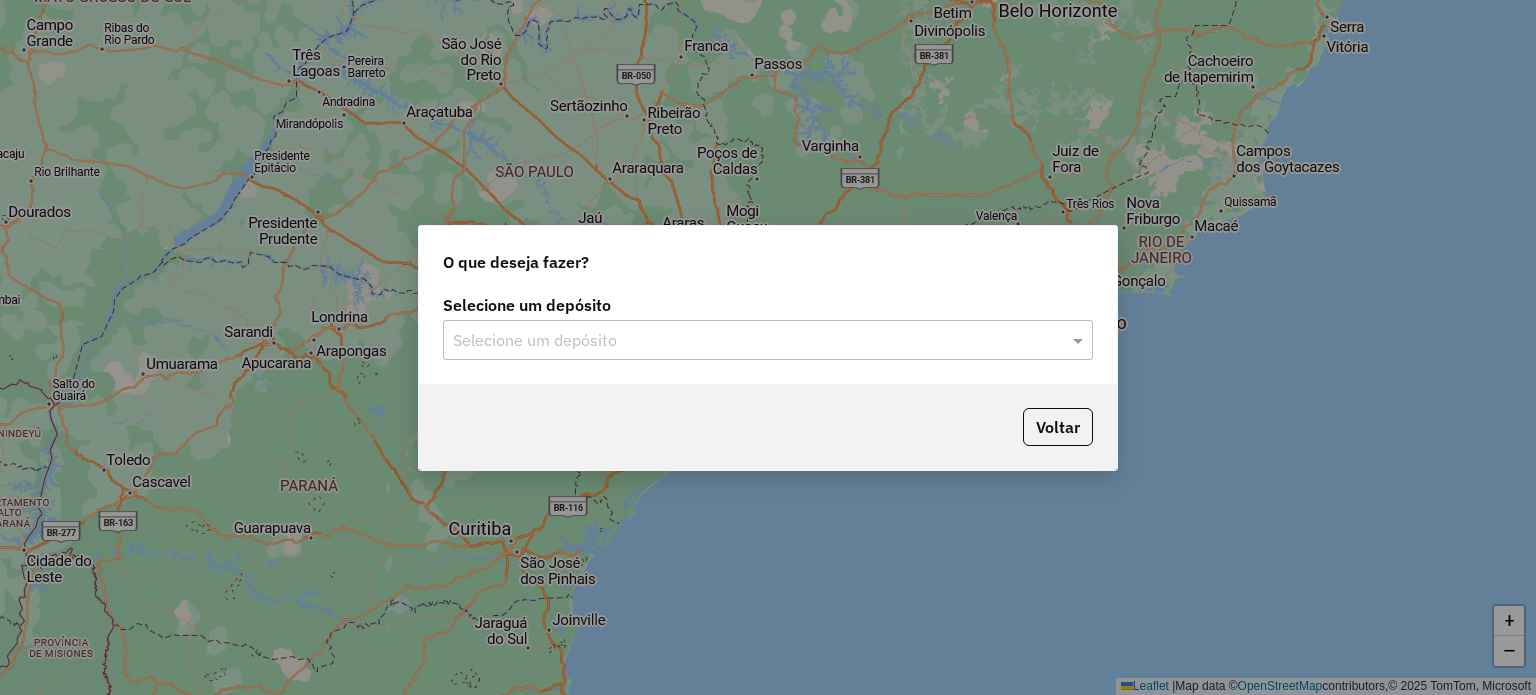 click 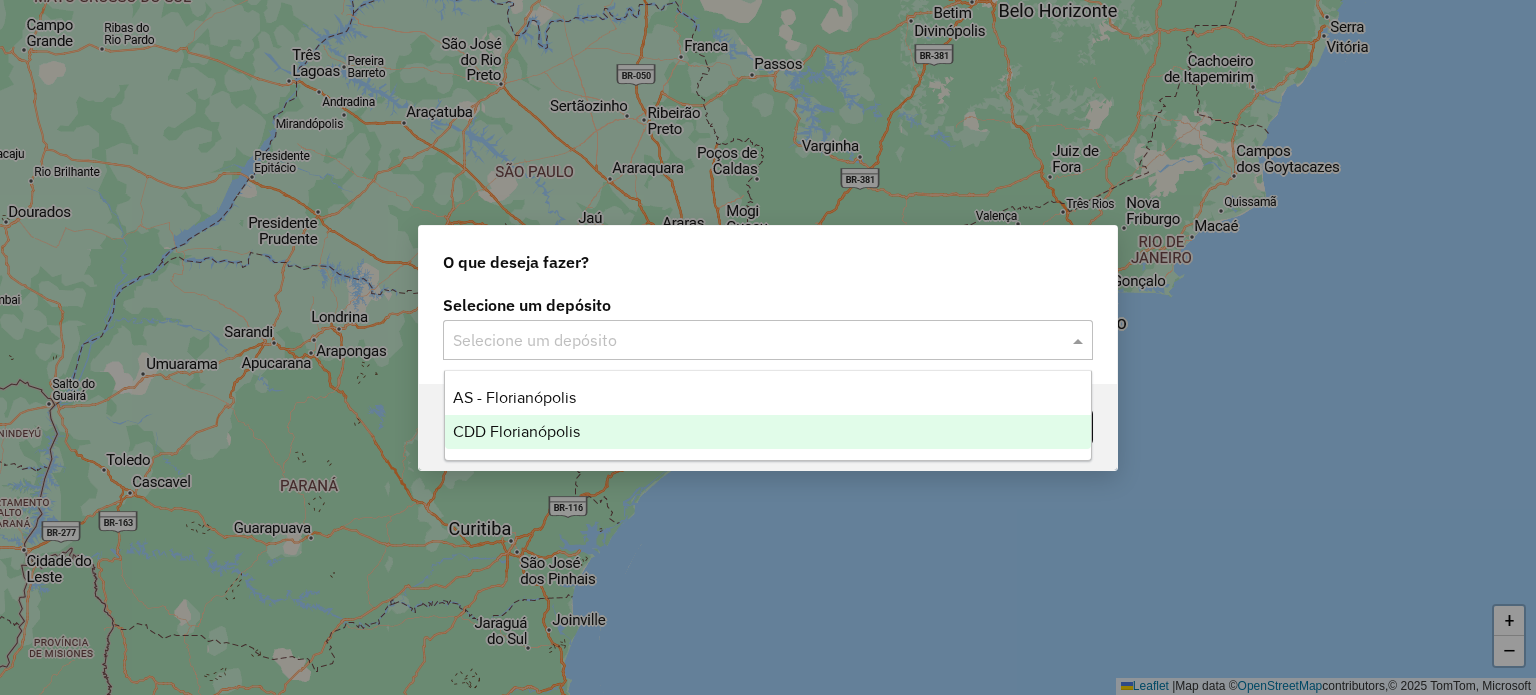 click on "CDD Florianópolis" at bounding box center (516, 431) 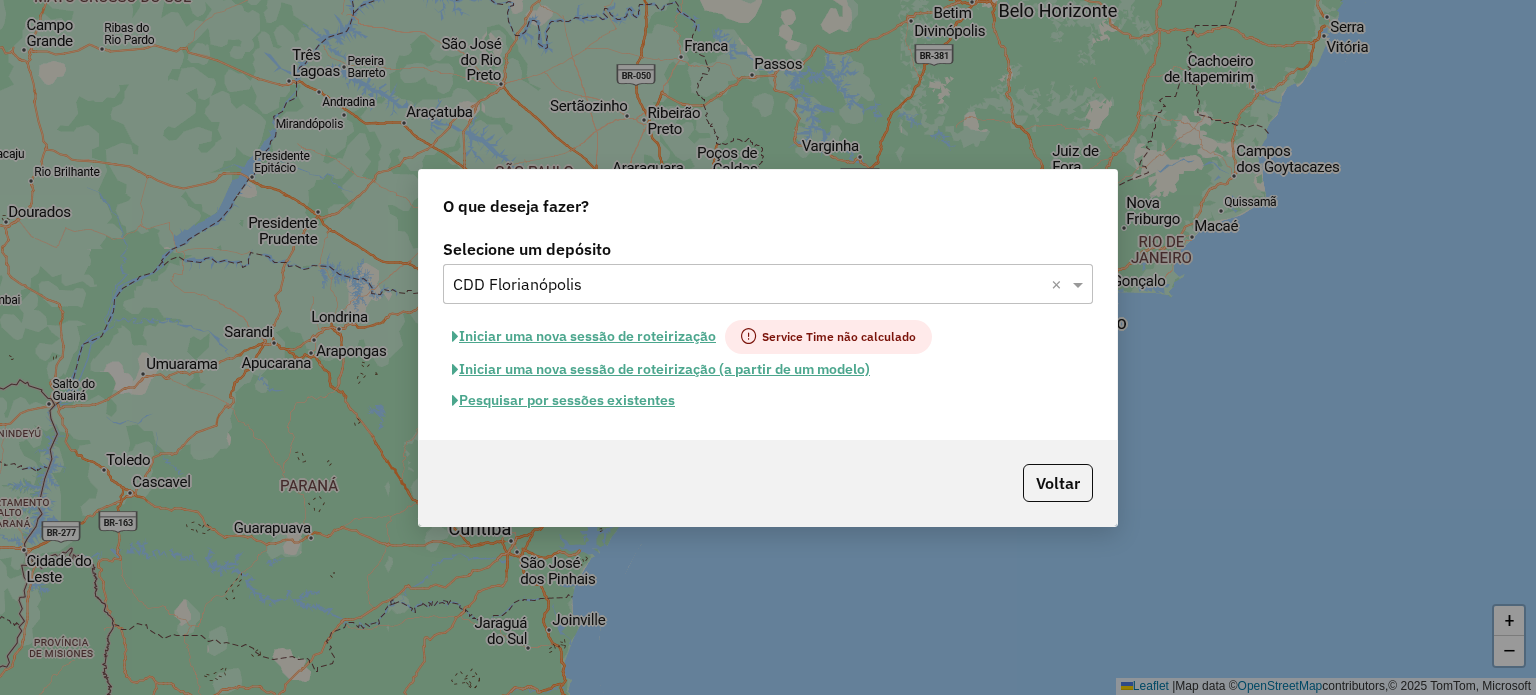 click on "Pesquisar por sessões existentes" 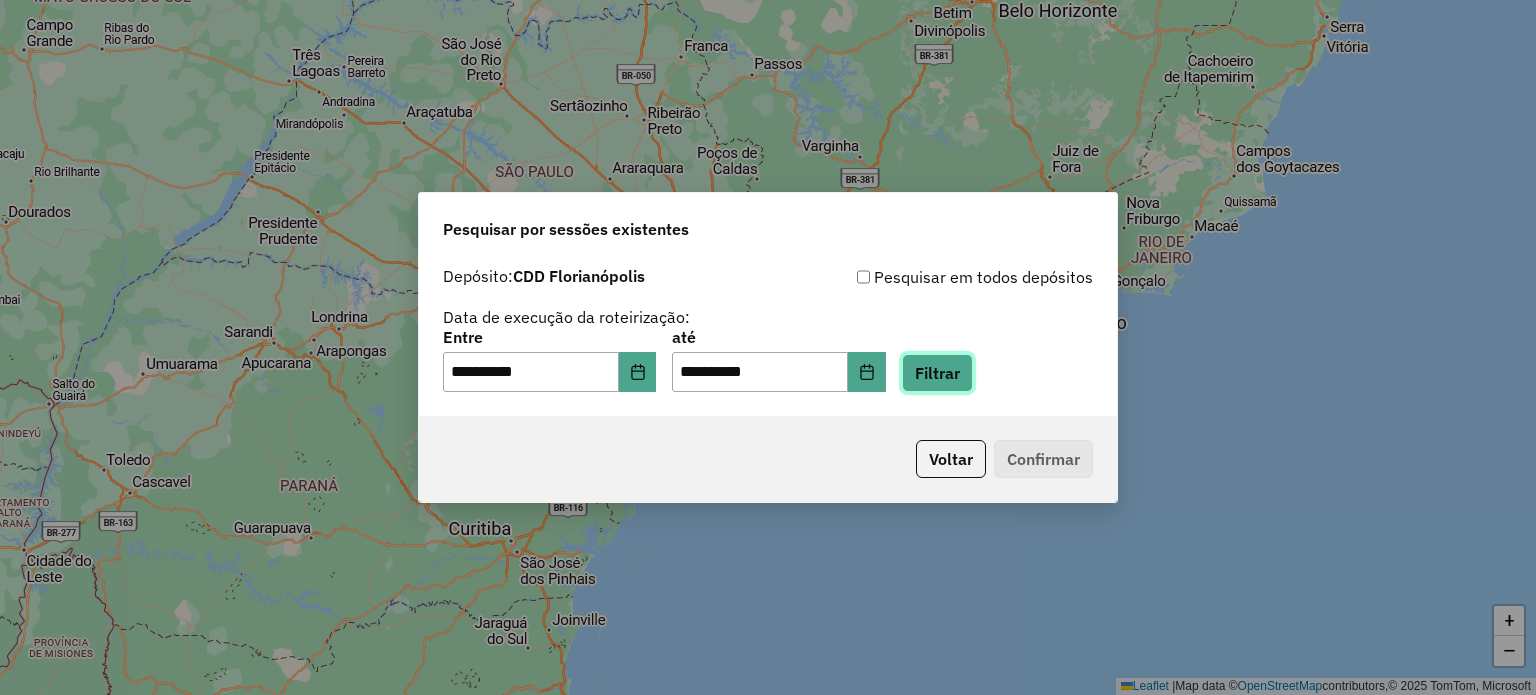 click on "Filtrar" 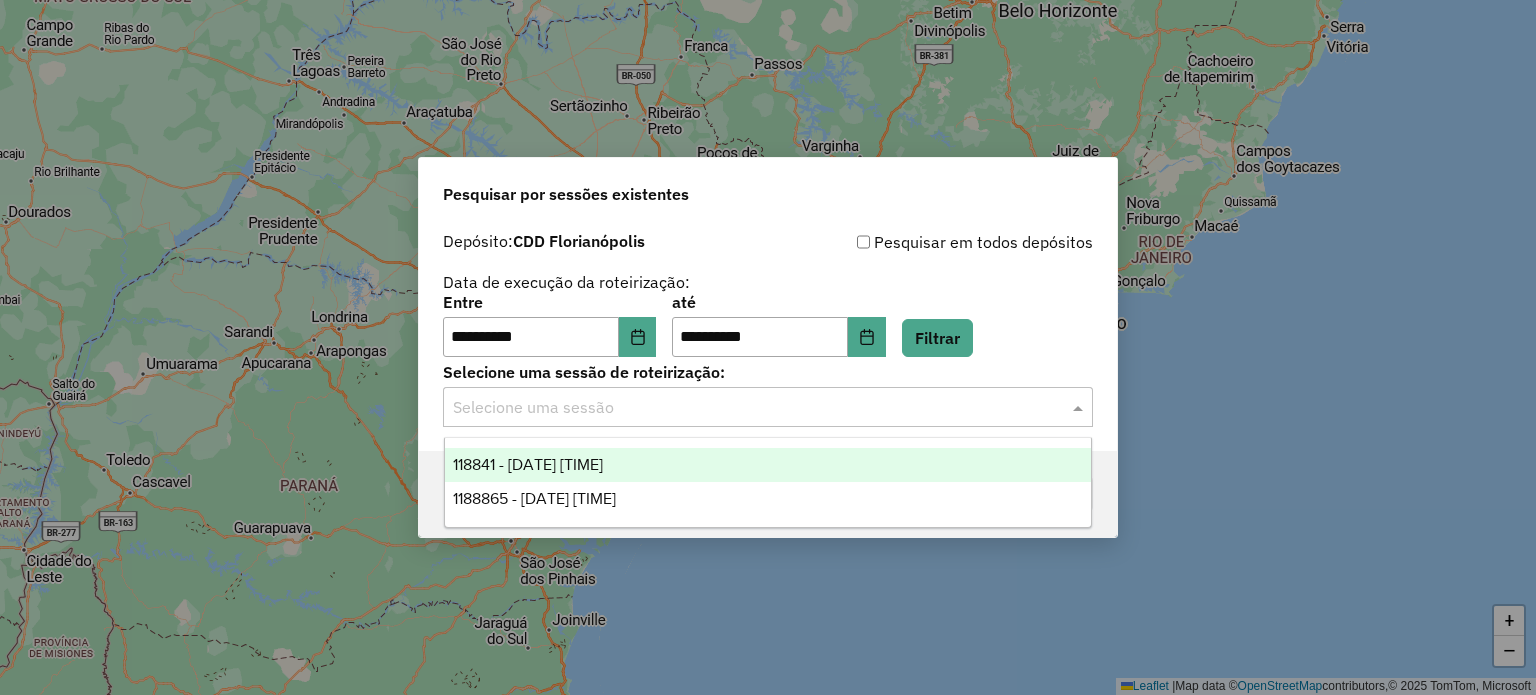 click 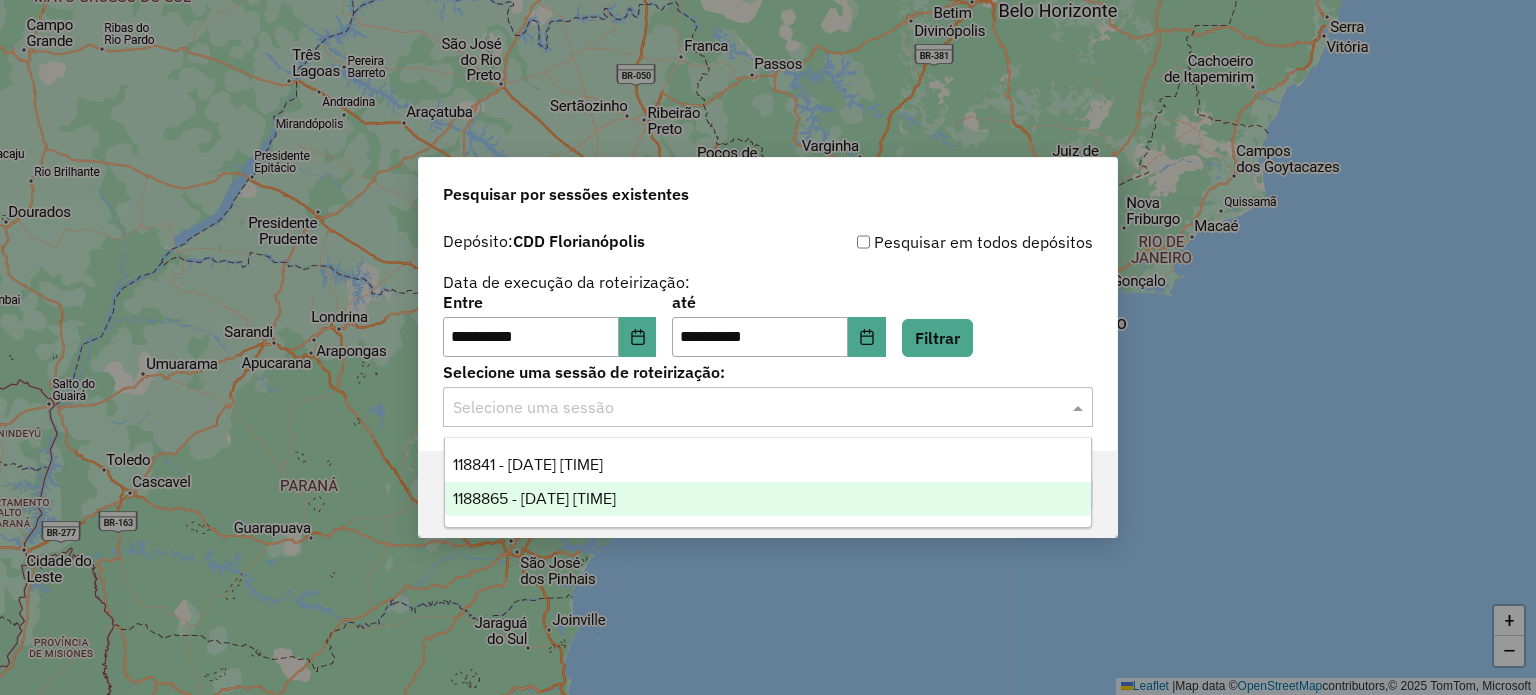 click on "1188865 - 12/07/2025 18:53" at bounding box center [534, 498] 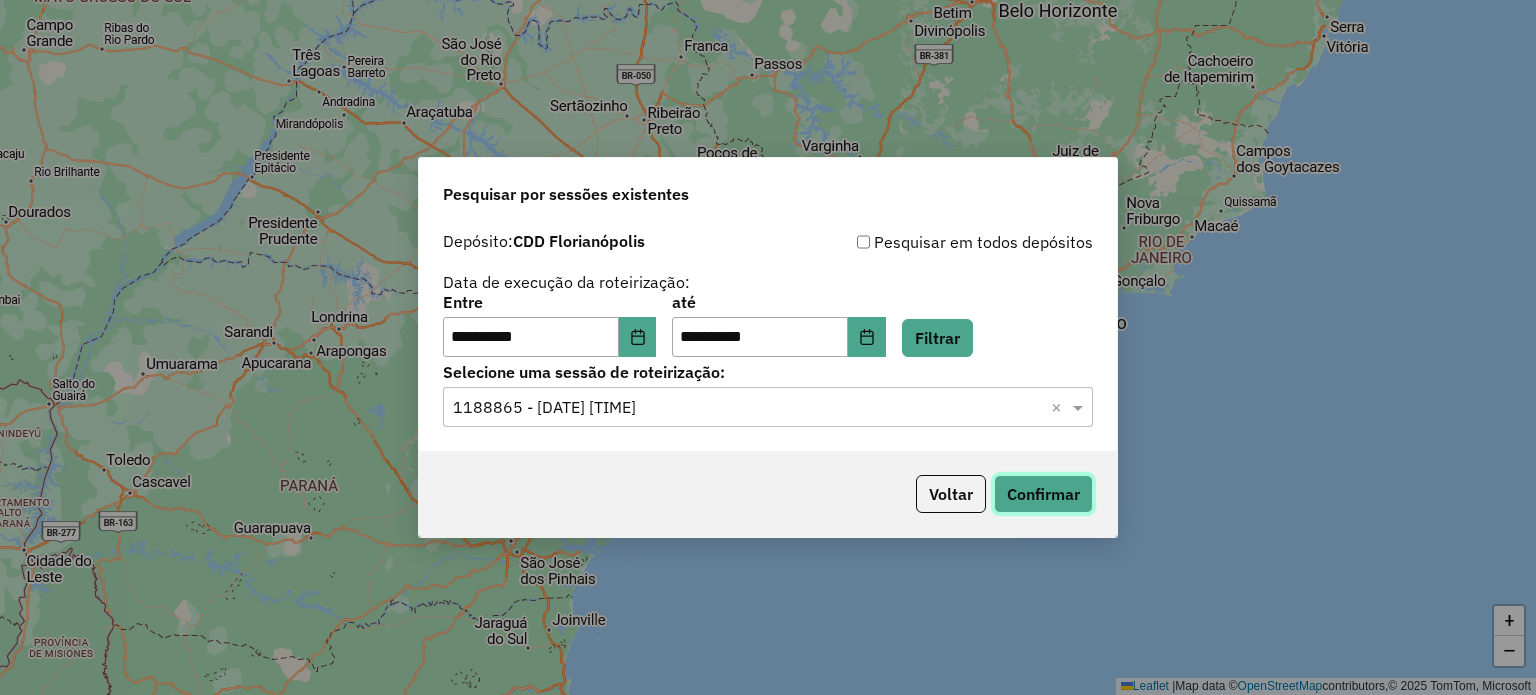 click on "Confirmar" 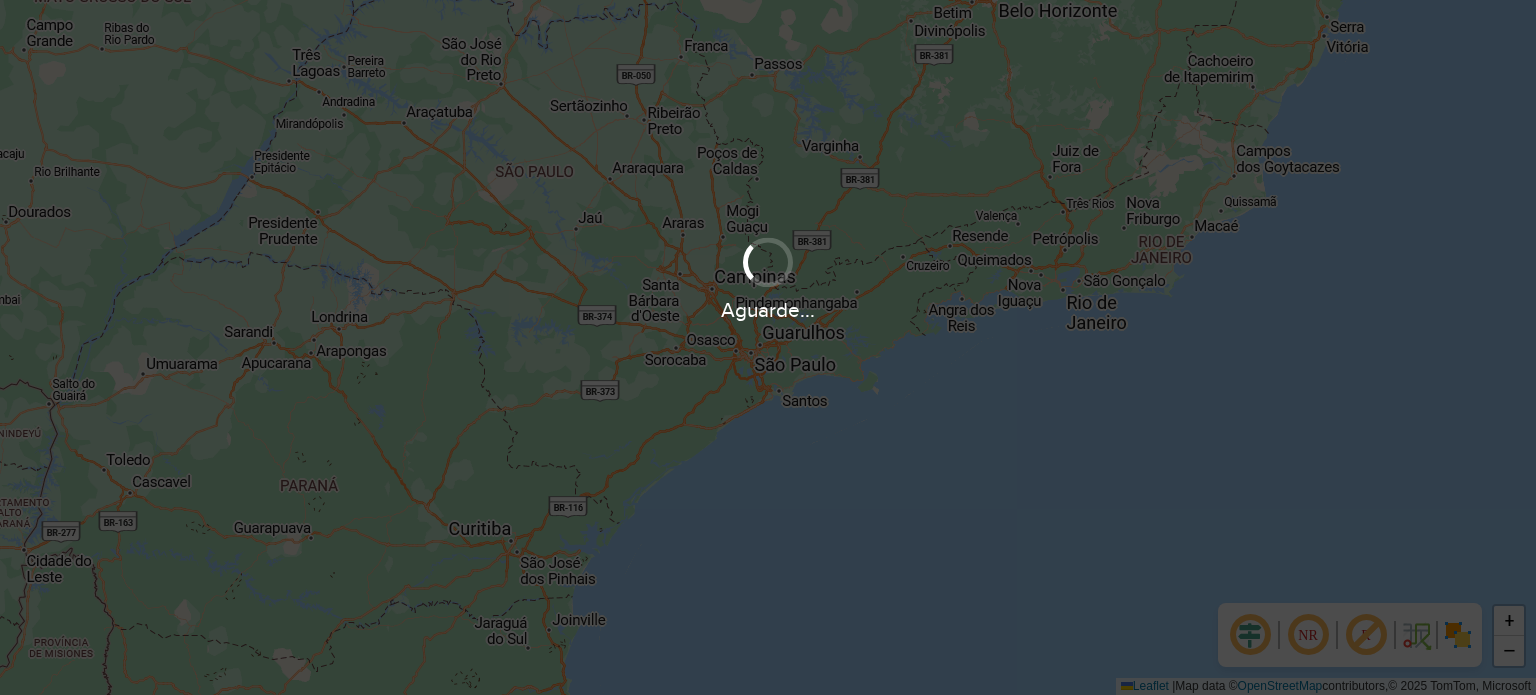 scroll, scrollTop: 0, scrollLeft: 0, axis: both 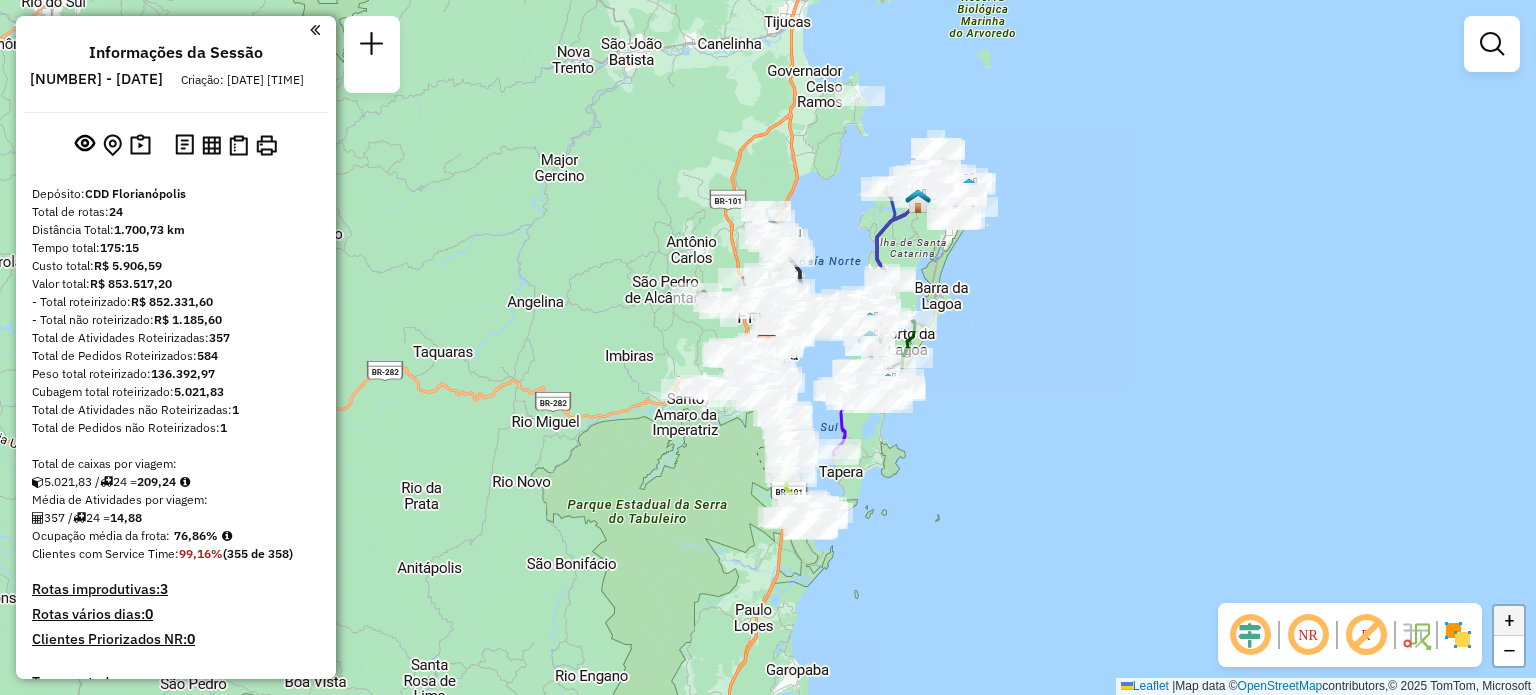 click on "+" 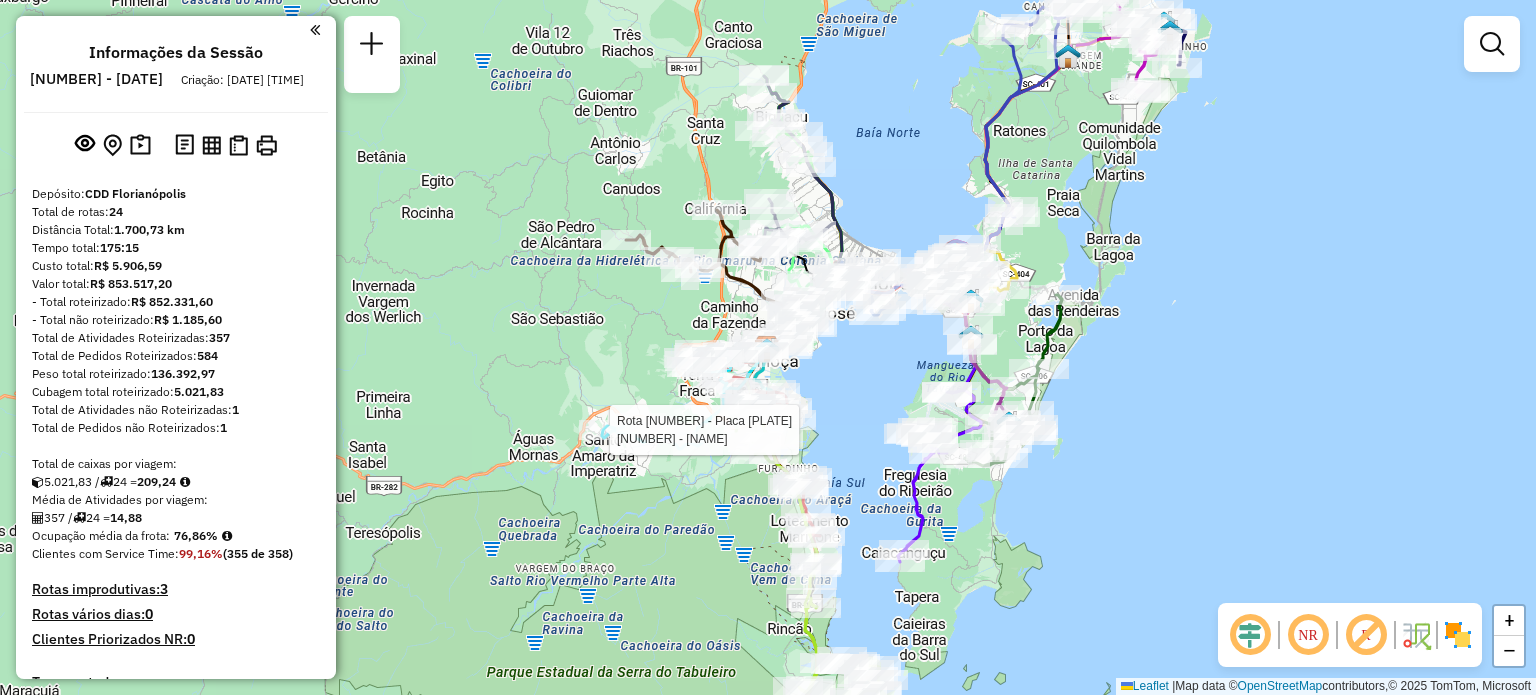 select on "**********" 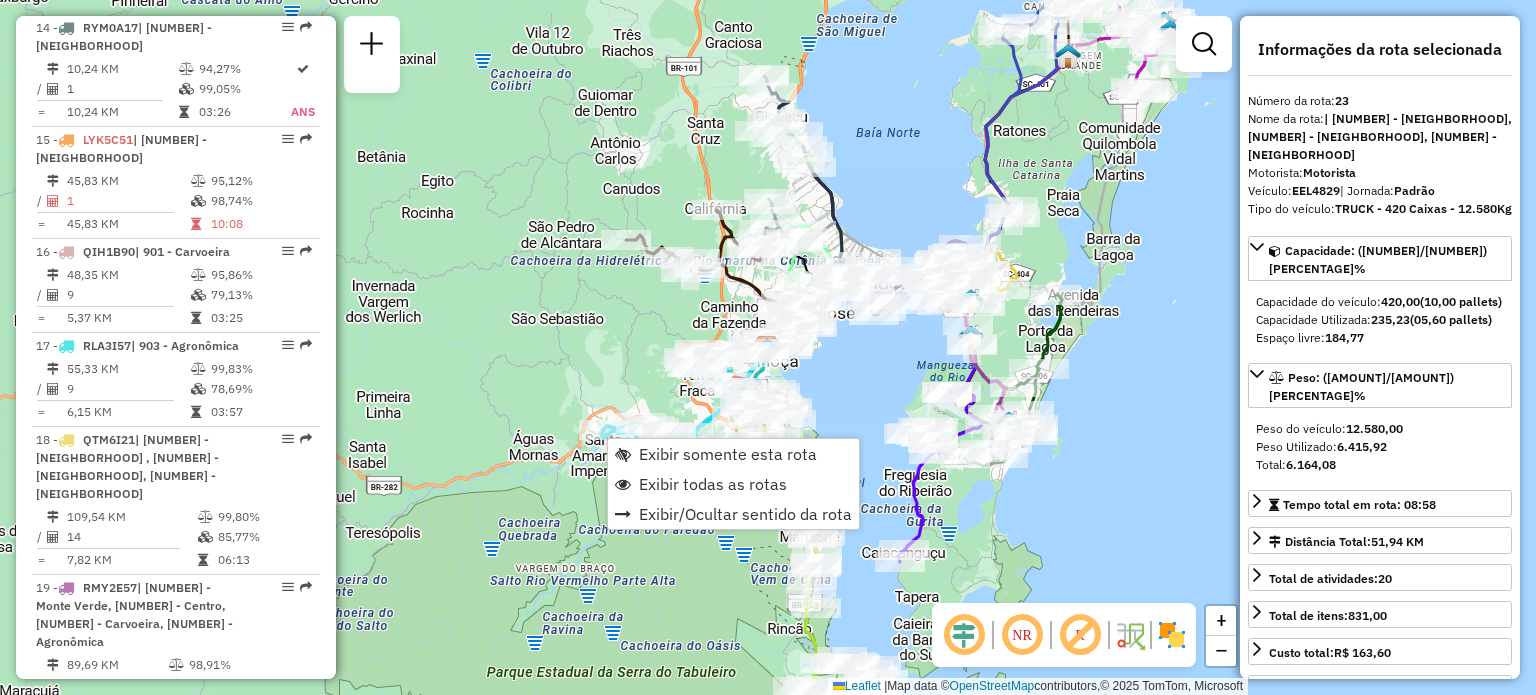 scroll, scrollTop: 3216, scrollLeft: 0, axis: vertical 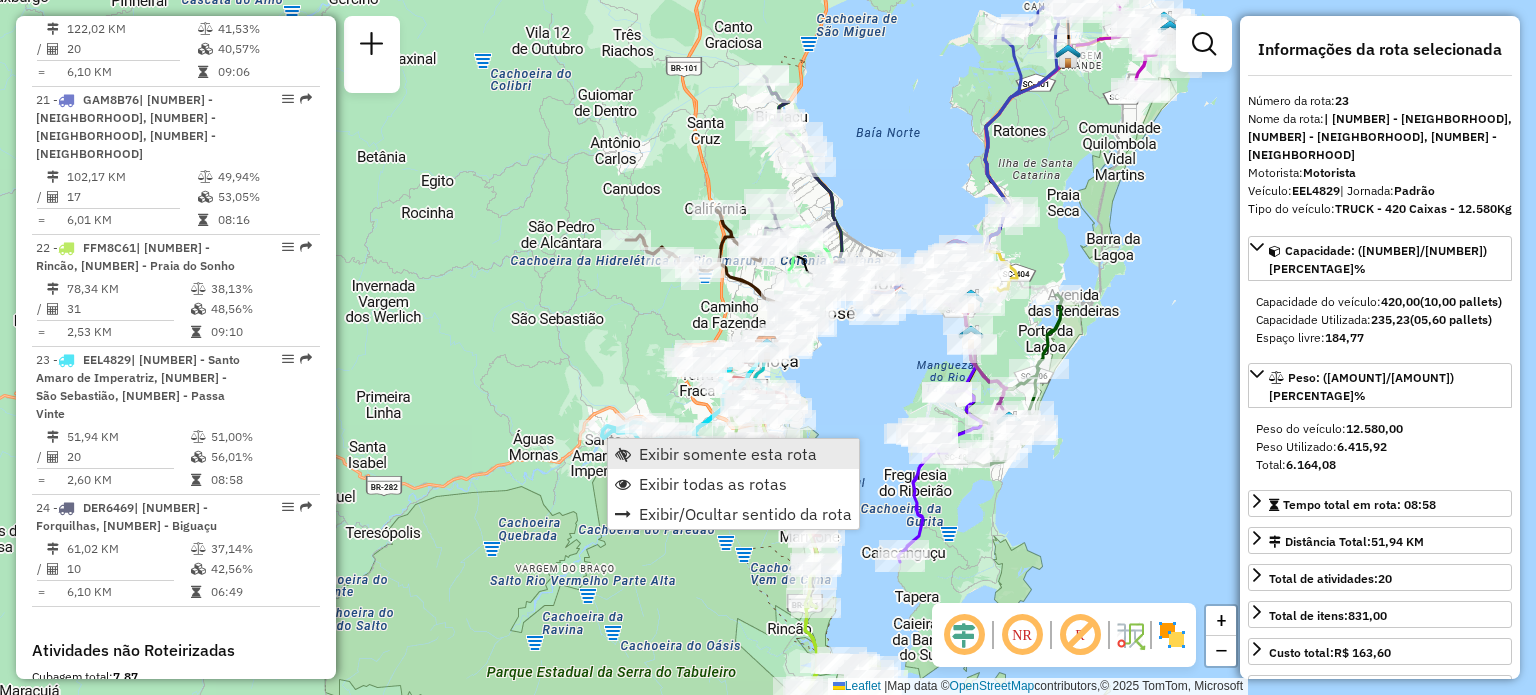 click on "Exibir somente esta rota" at bounding box center [728, 454] 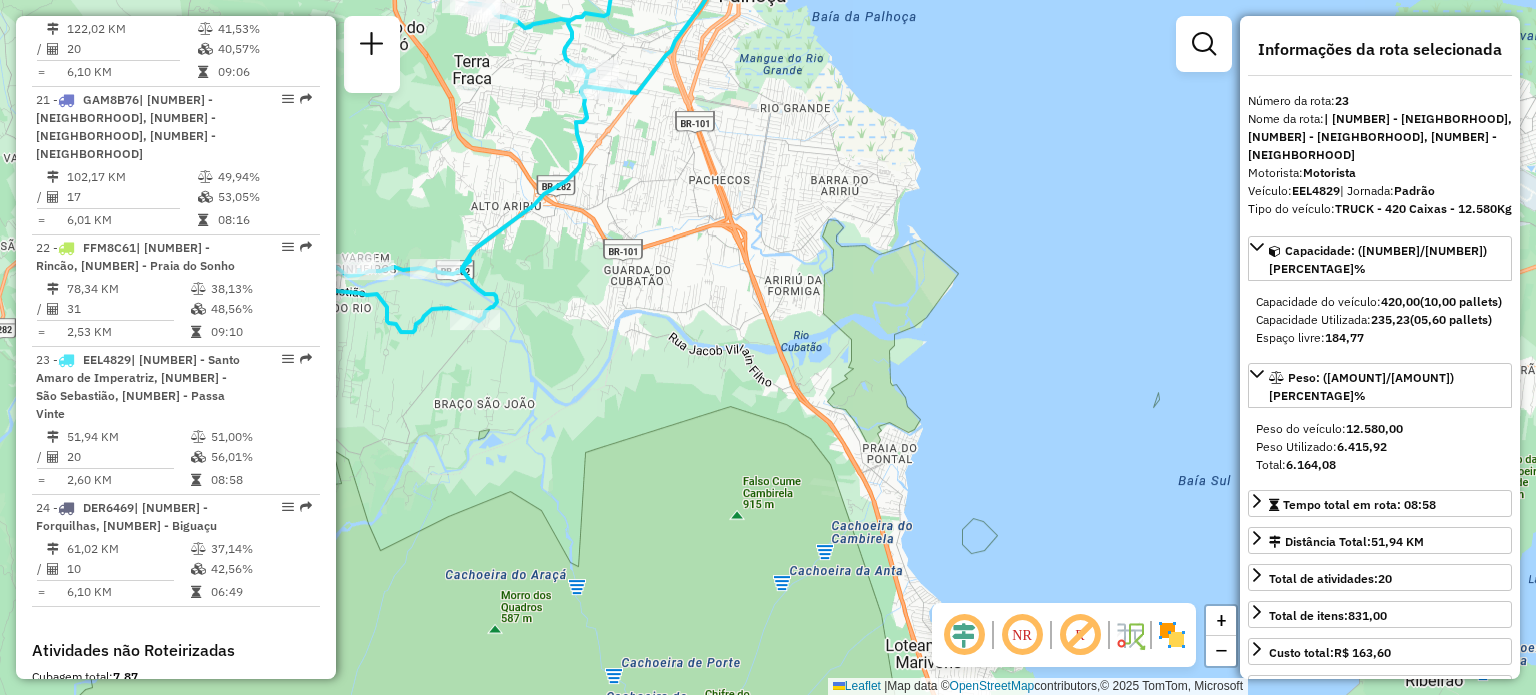drag, startPoint x: 897, startPoint y: 511, endPoint x: 564, endPoint y: 261, distance: 416.40005 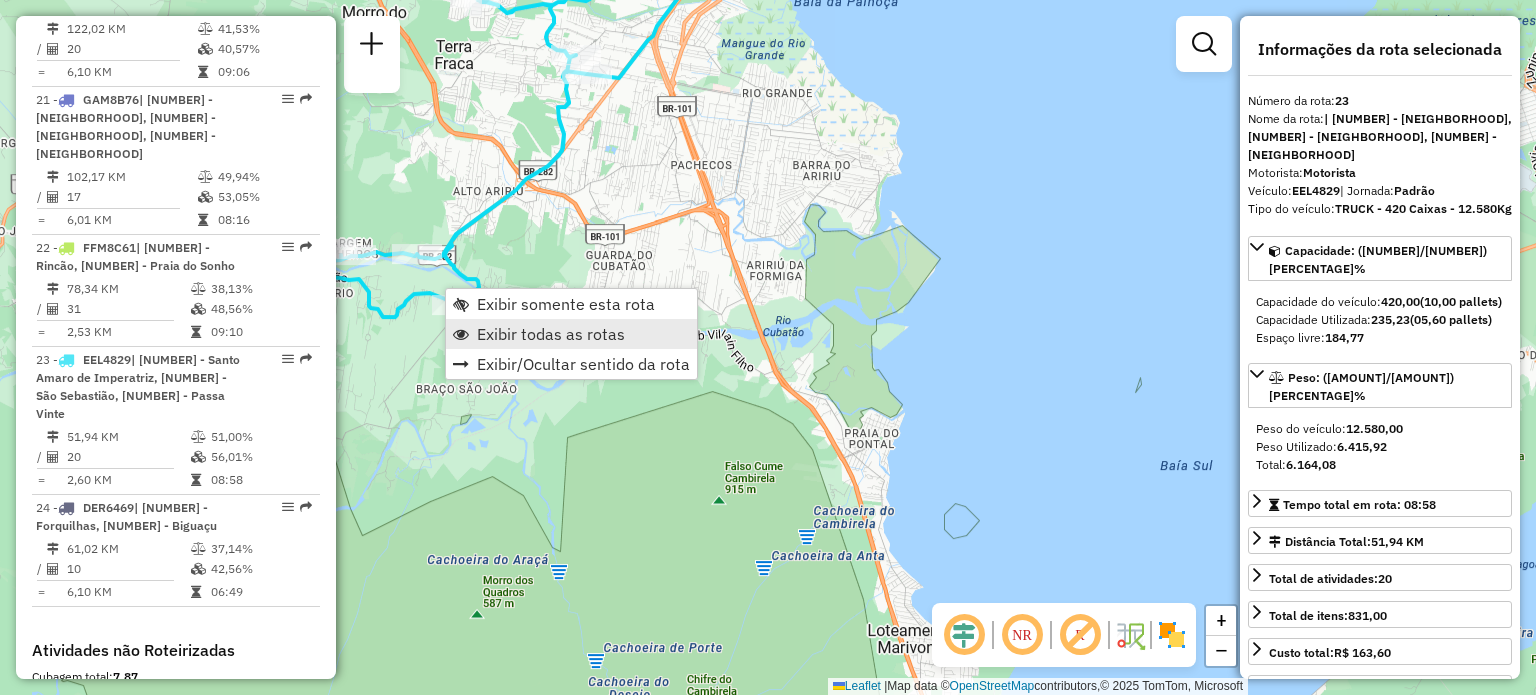 click on "Exibir todas as rotas" at bounding box center (551, 334) 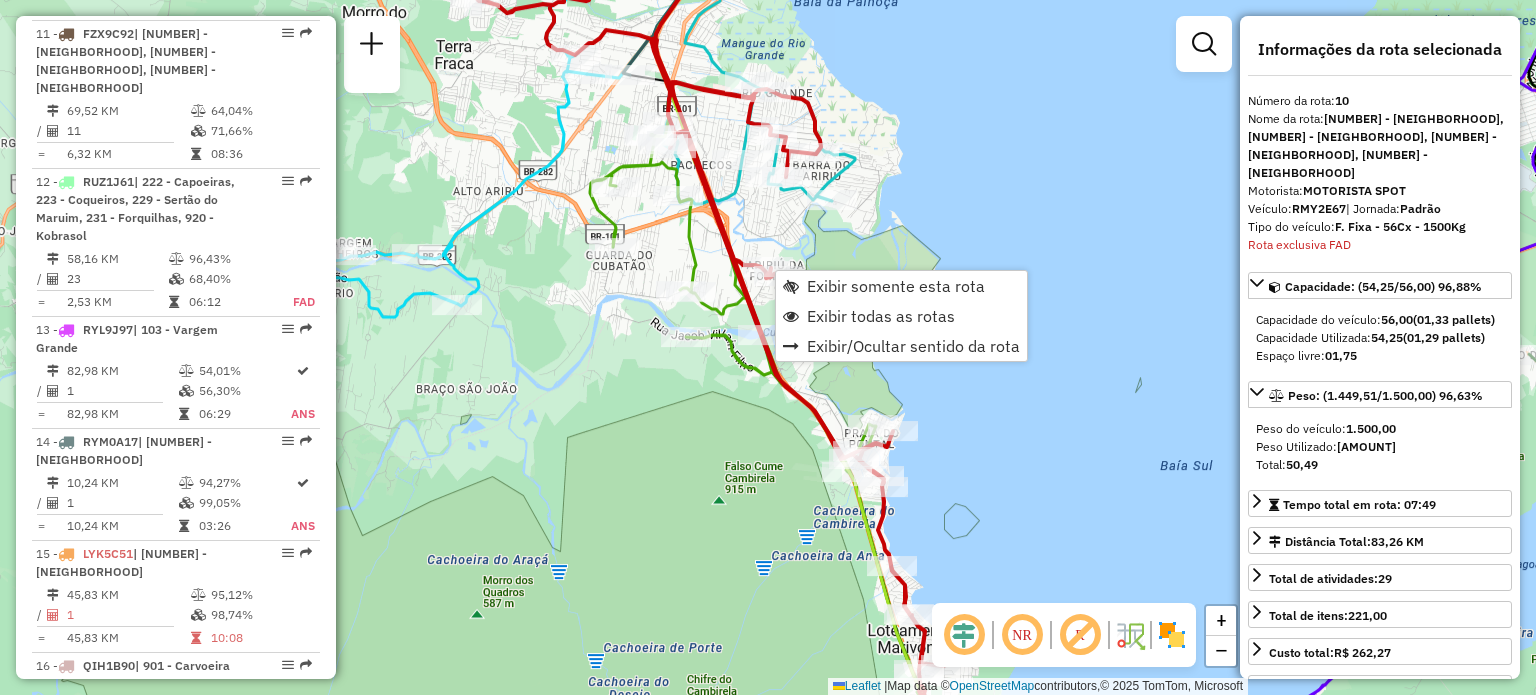 scroll, scrollTop: 1764, scrollLeft: 0, axis: vertical 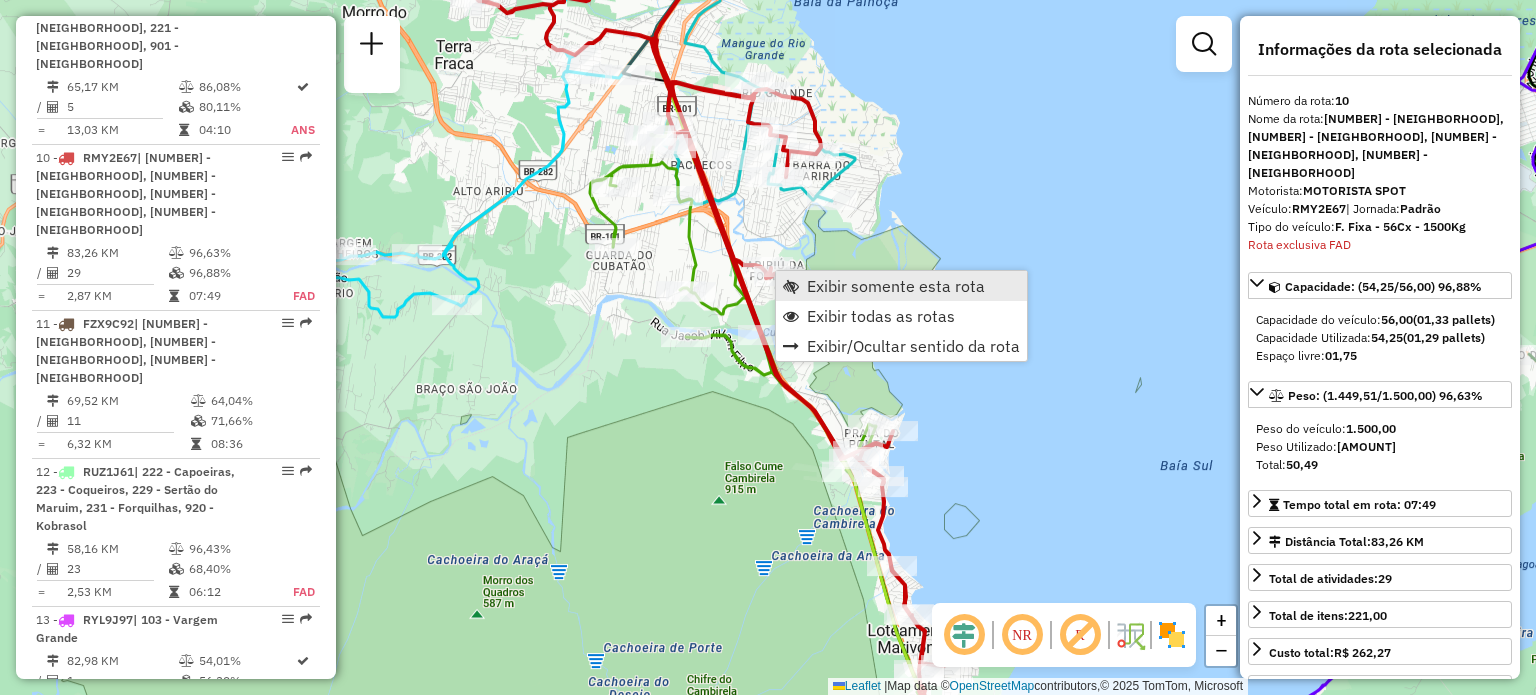 click on "Exibir somente esta rota" at bounding box center [896, 286] 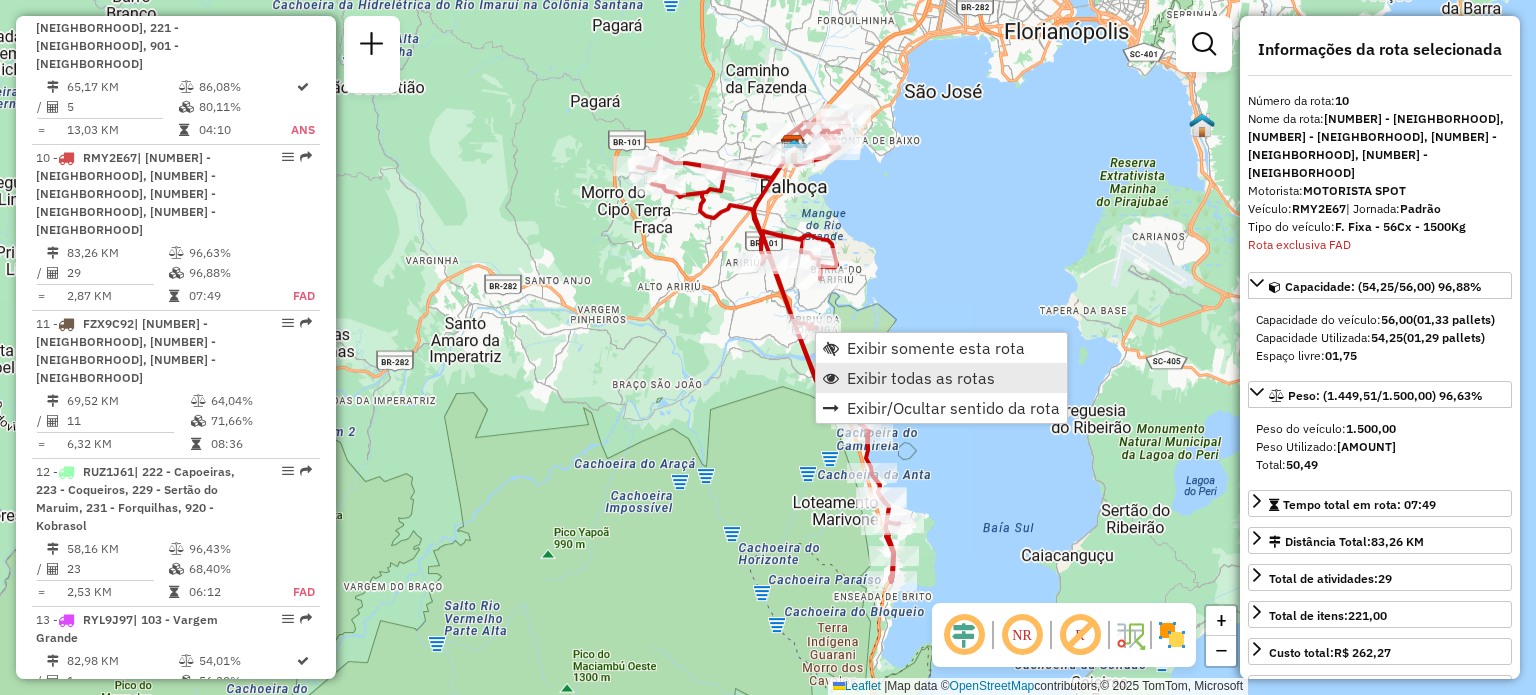 click on "Exibir todas as rotas" at bounding box center (921, 378) 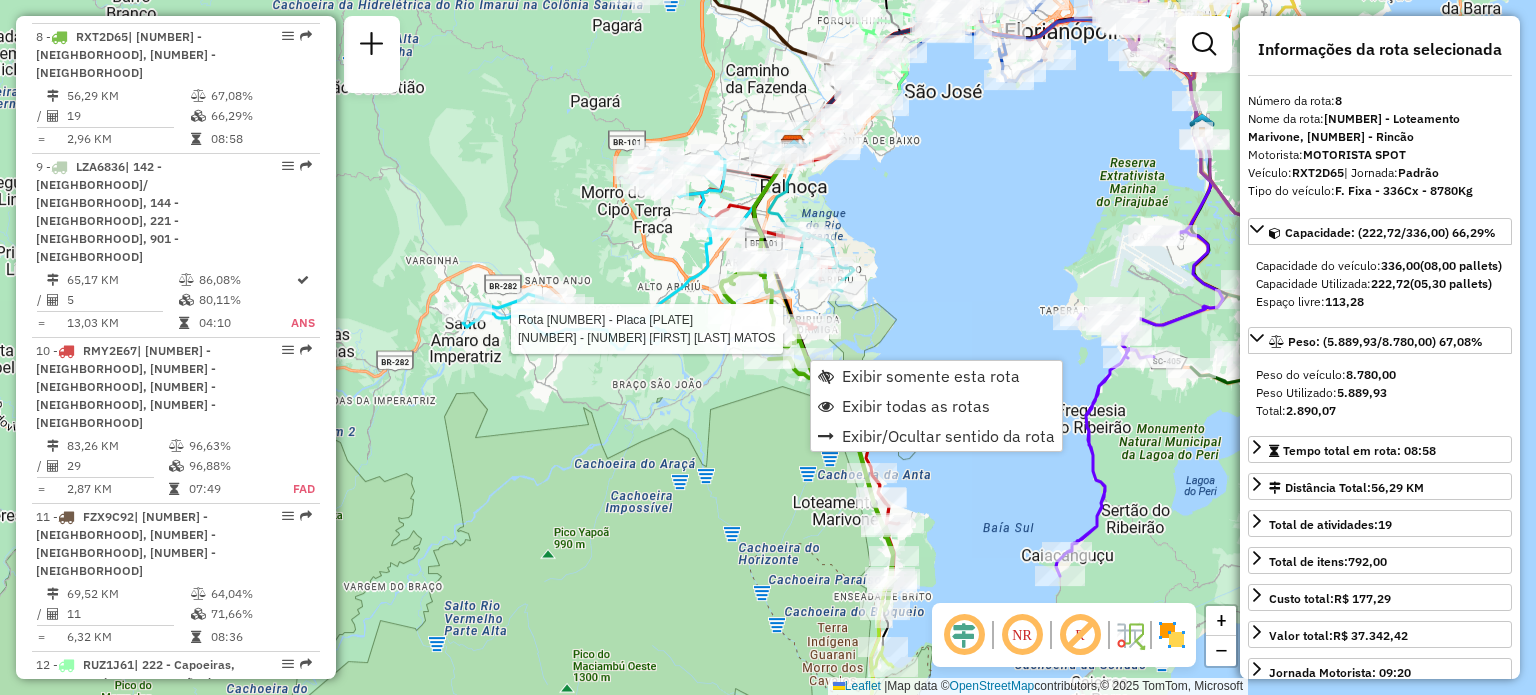 scroll, scrollTop: 1504, scrollLeft: 0, axis: vertical 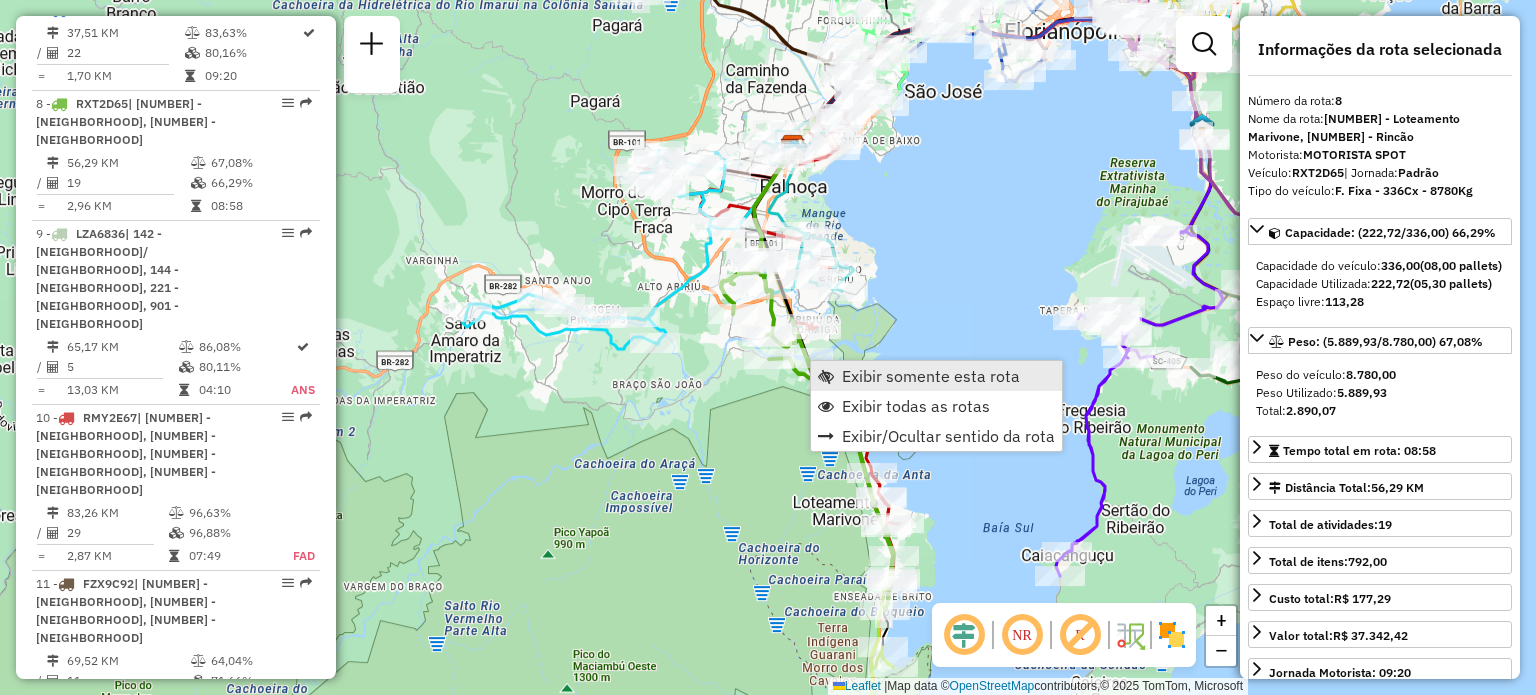 click on "Exibir somente esta rota" at bounding box center [931, 376] 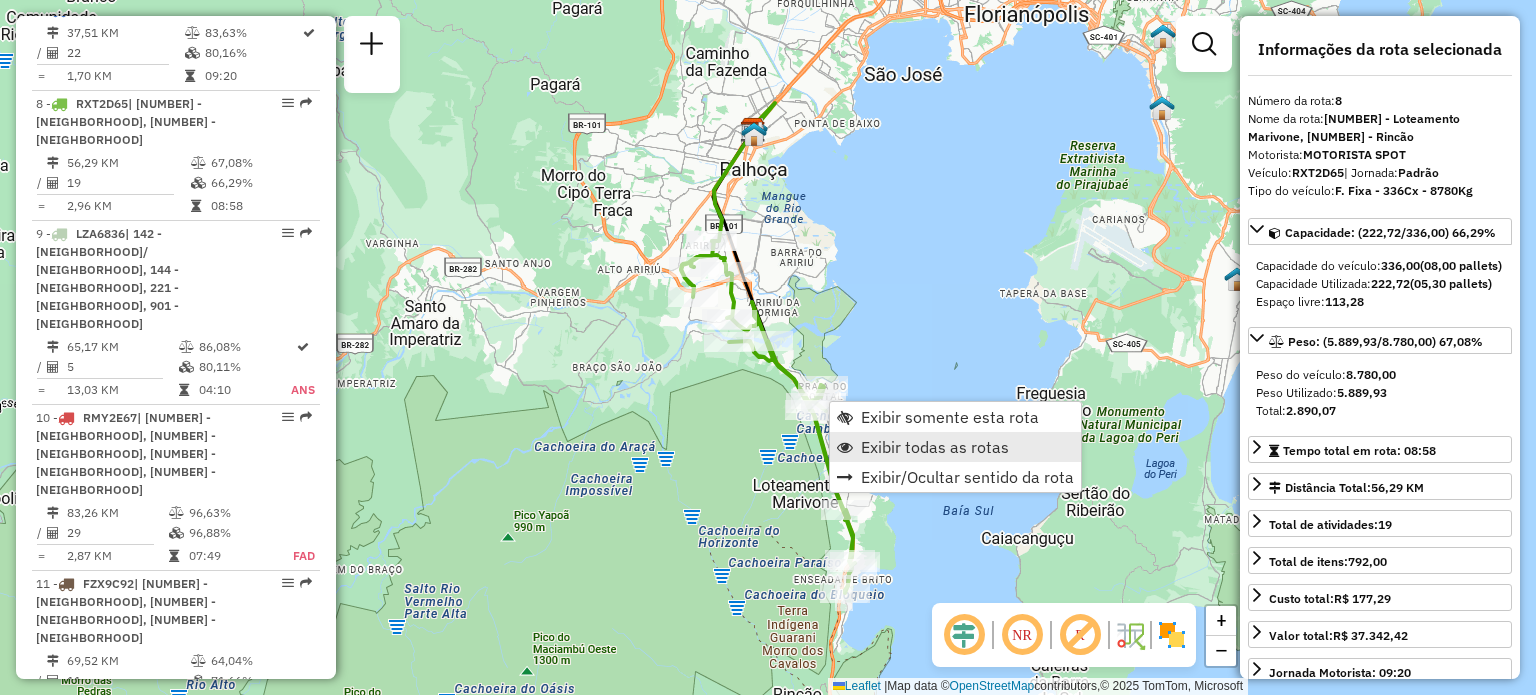 click on "Exibir todas as rotas" at bounding box center [935, 447] 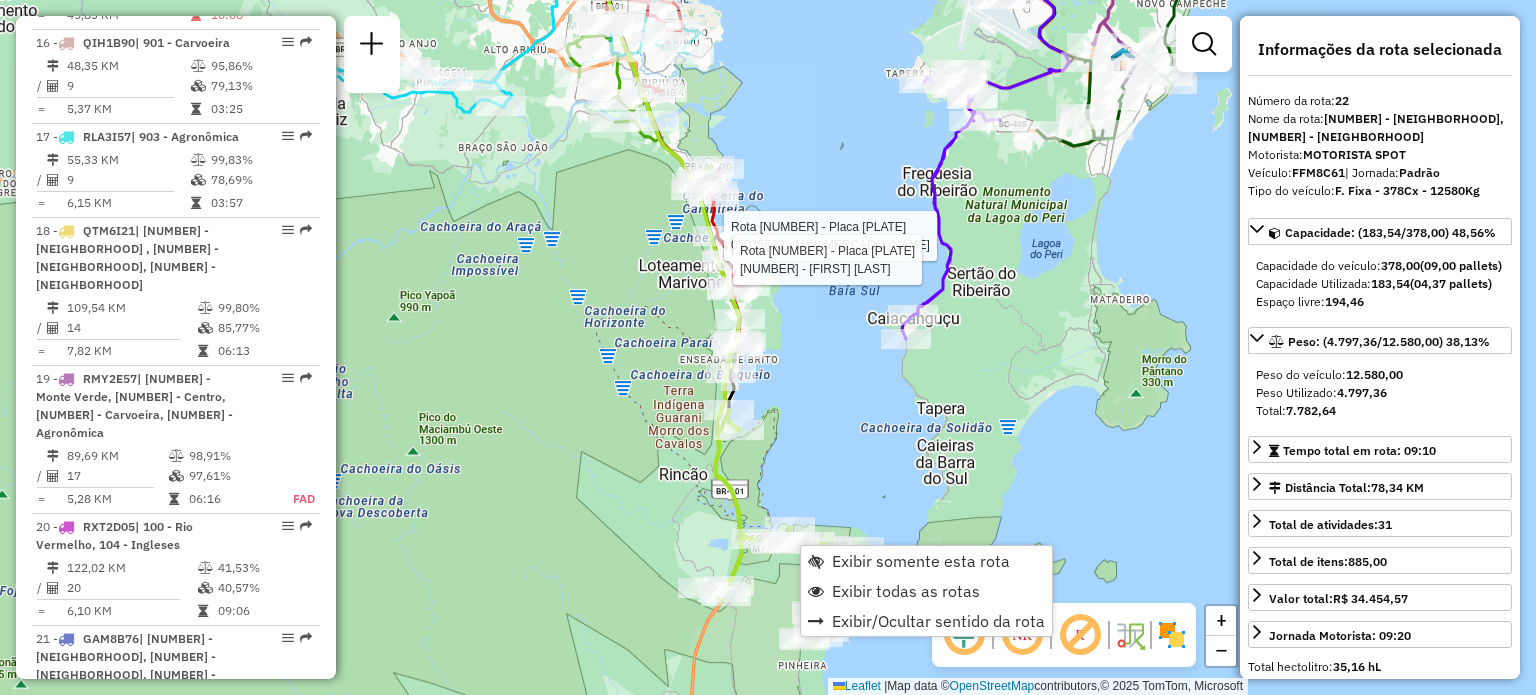 scroll, scrollTop: 3179, scrollLeft: 0, axis: vertical 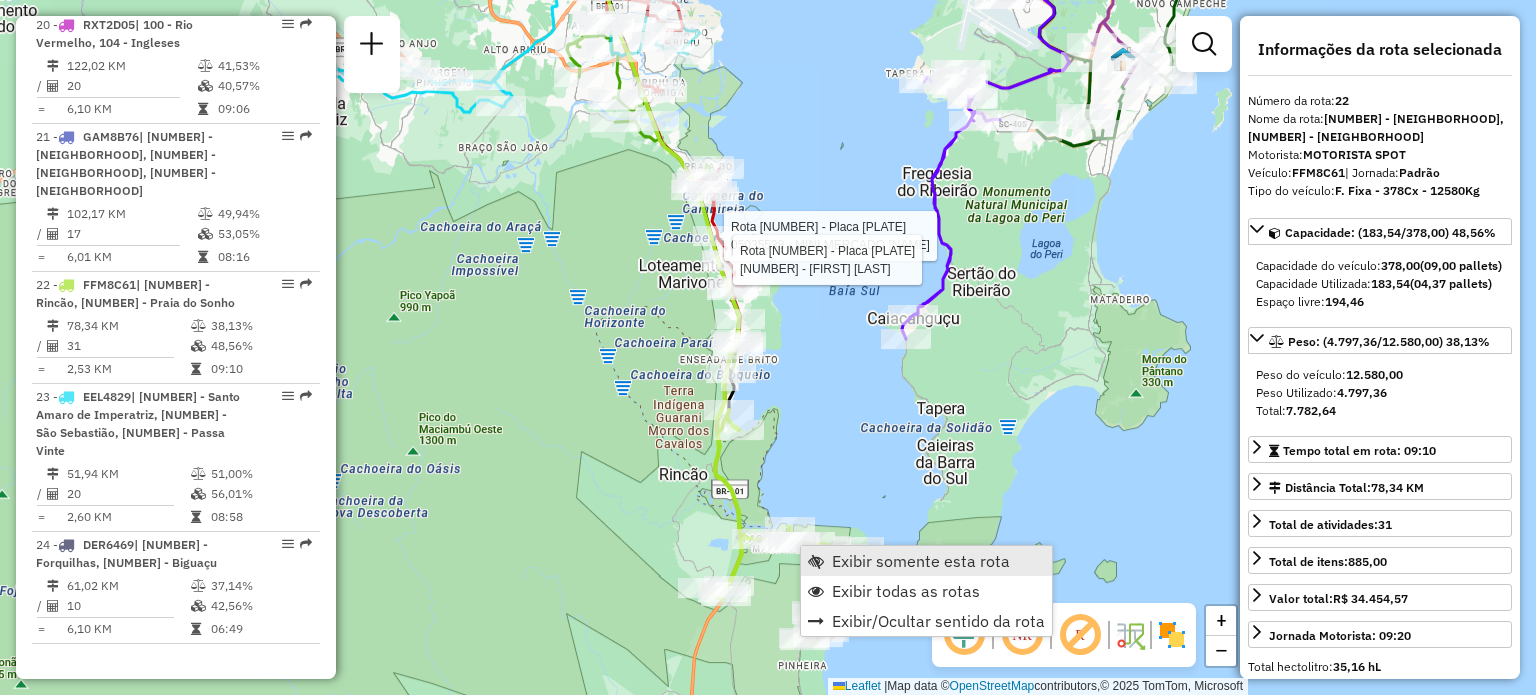 click on "Exibir somente esta rota" at bounding box center (926, 561) 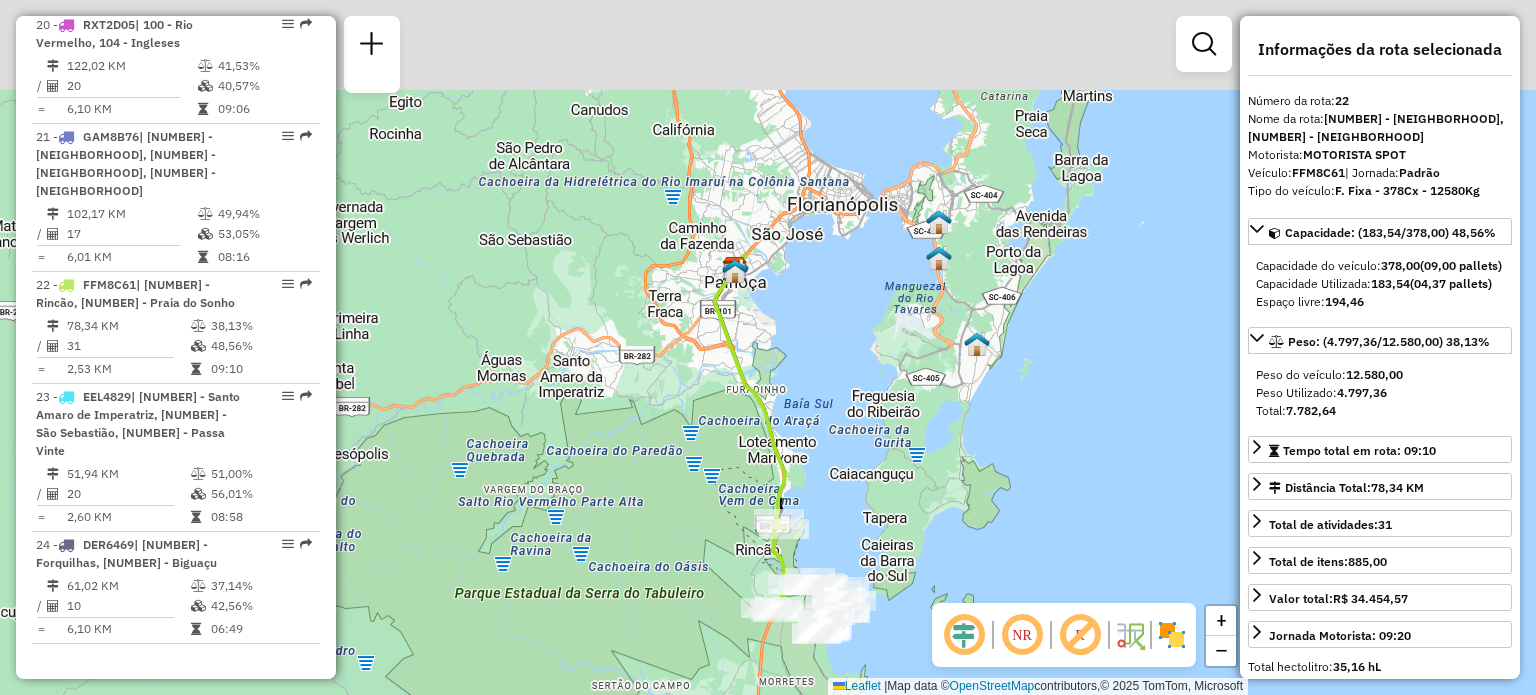 drag, startPoint x: 808, startPoint y: 408, endPoint x: 821, endPoint y: 506, distance: 98.85848 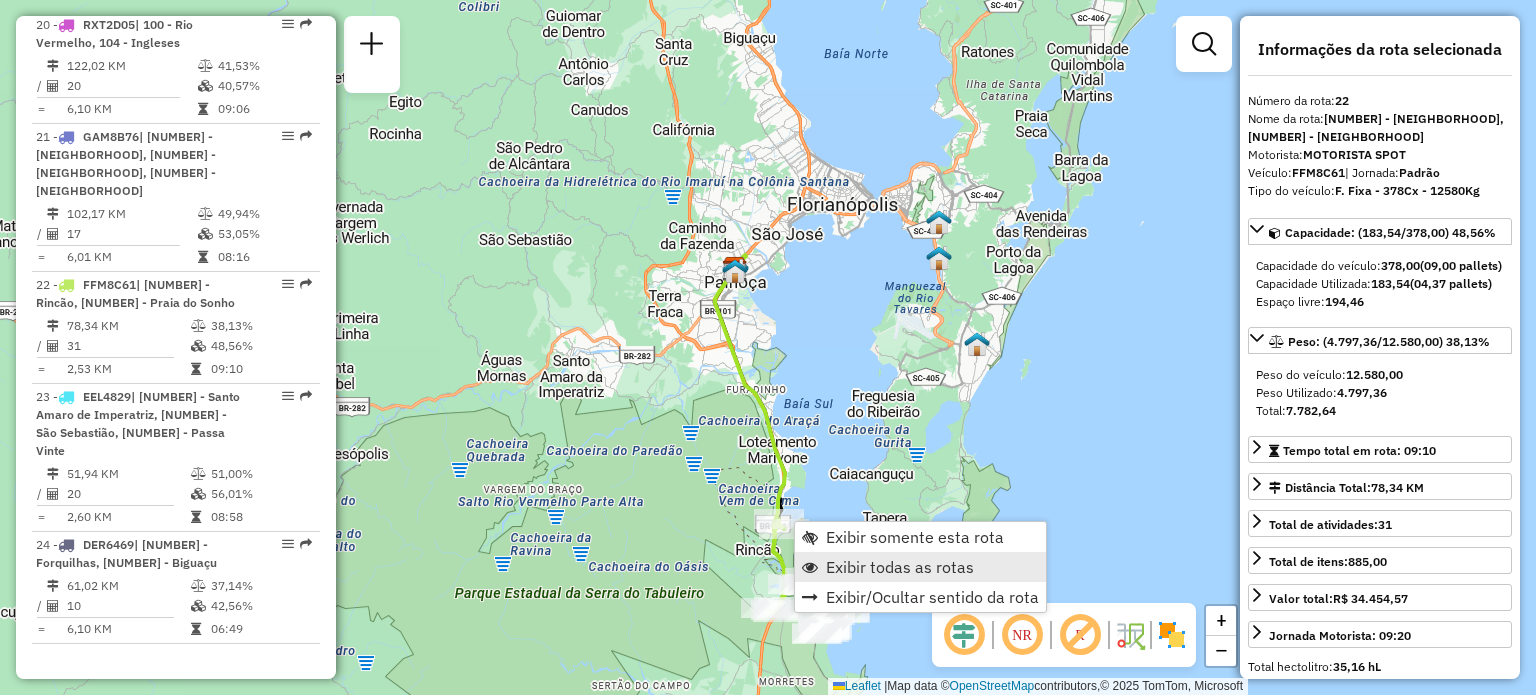 click on "Exibir todas as rotas" at bounding box center (900, 567) 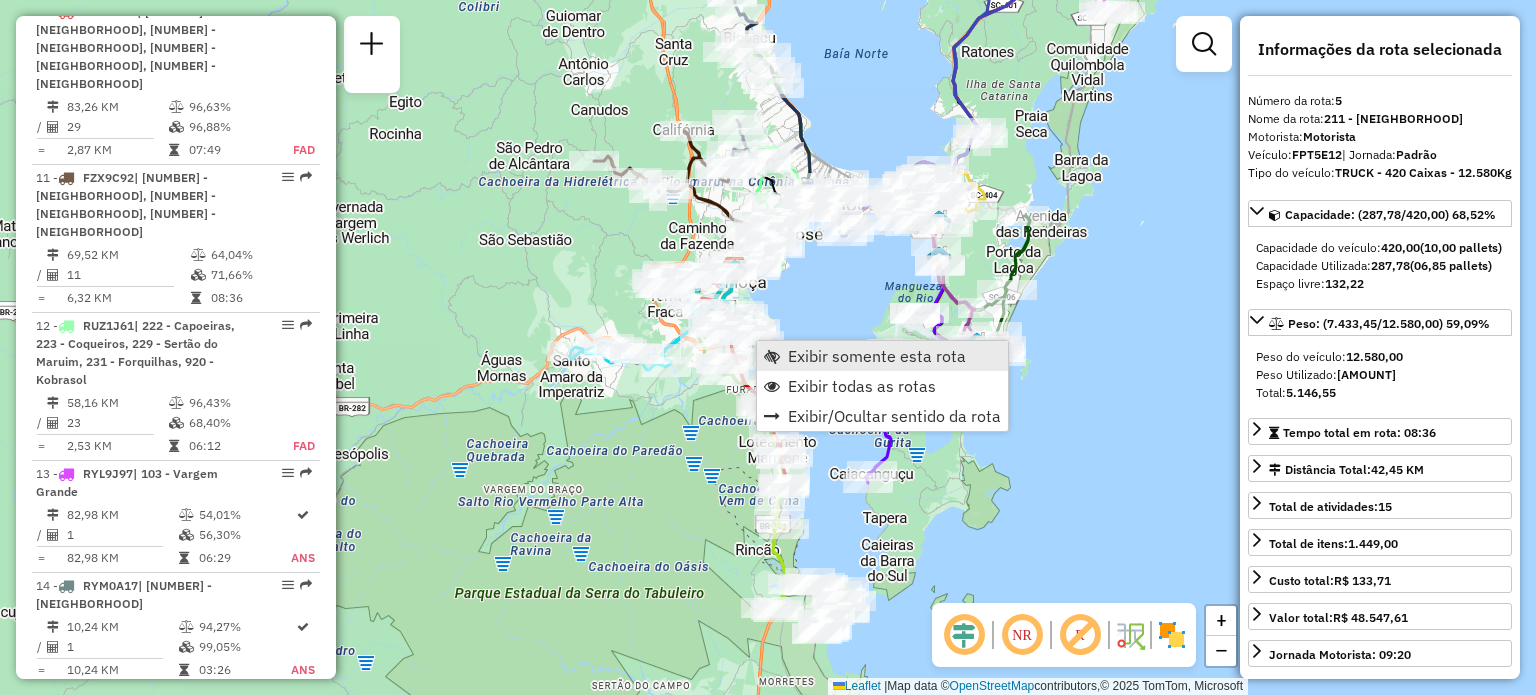 scroll, scrollTop: 1224, scrollLeft: 0, axis: vertical 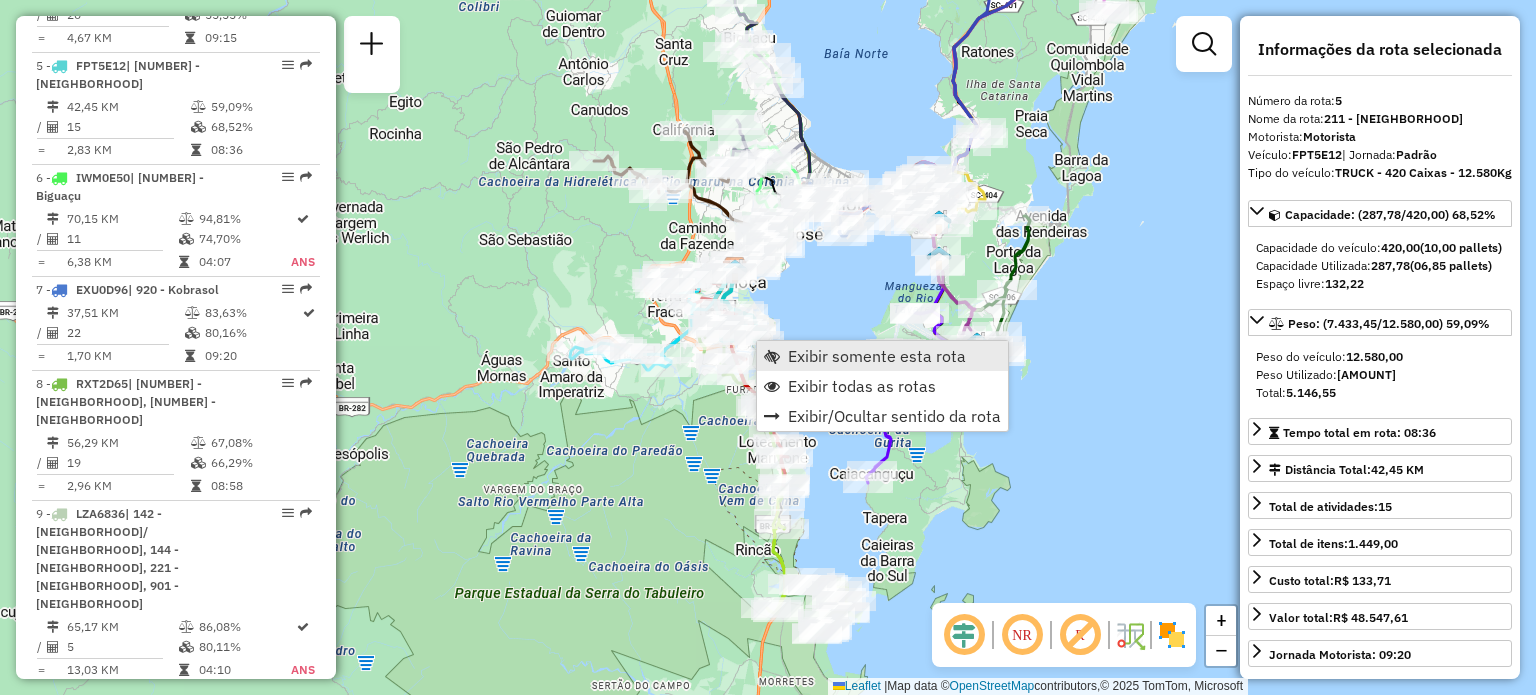 click on "Exibir somente esta rota" at bounding box center (882, 356) 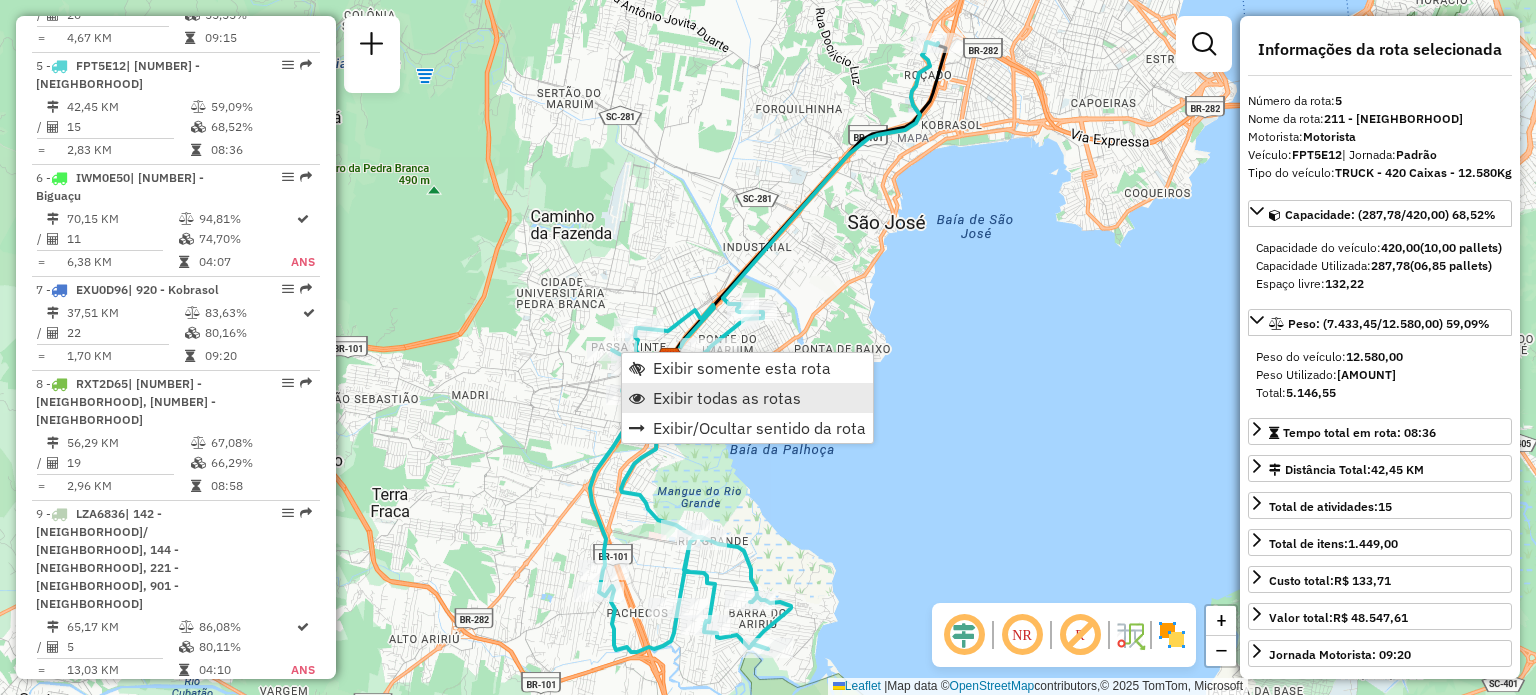 click on "Exibir todas as rotas" at bounding box center (727, 398) 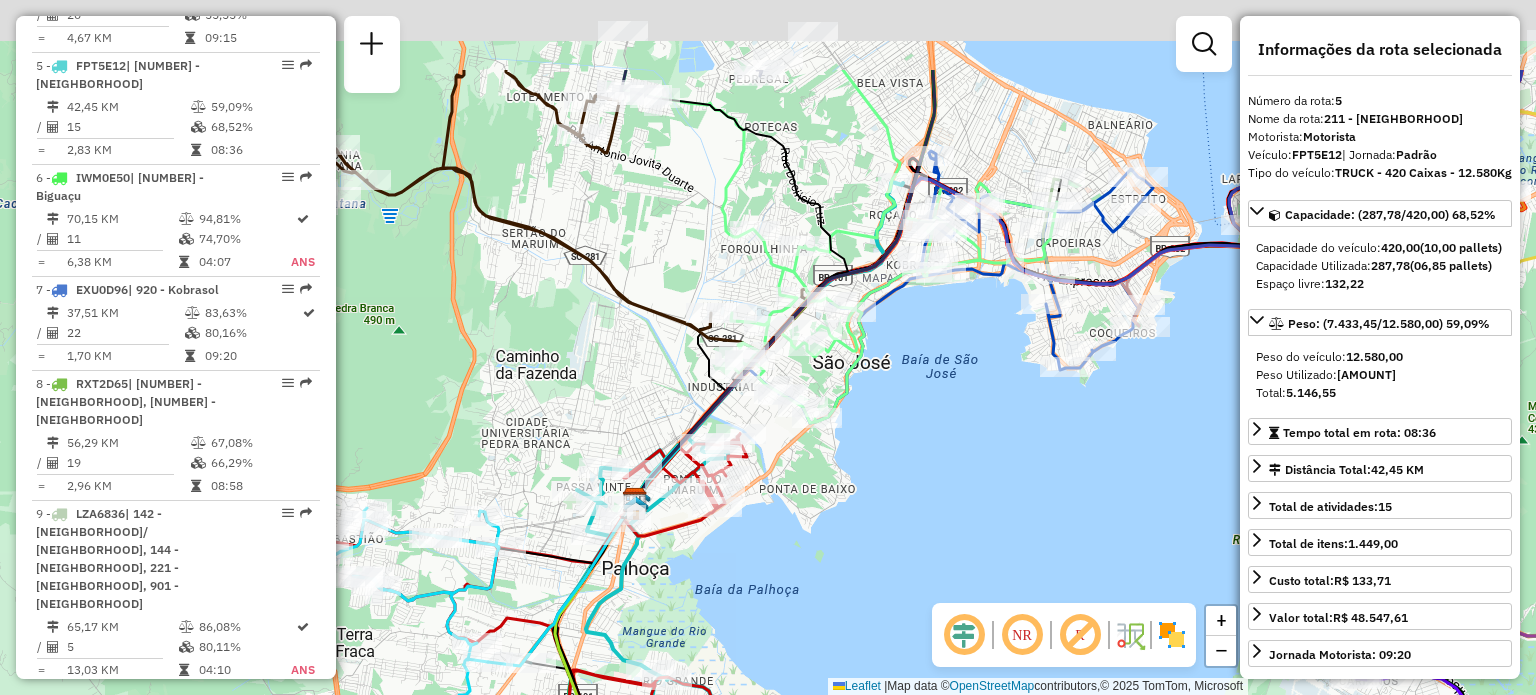 drag, startPoint x: 679, startPoint y: 223, endPoint x: 612, endPoint y: 383, distance: 173.4618 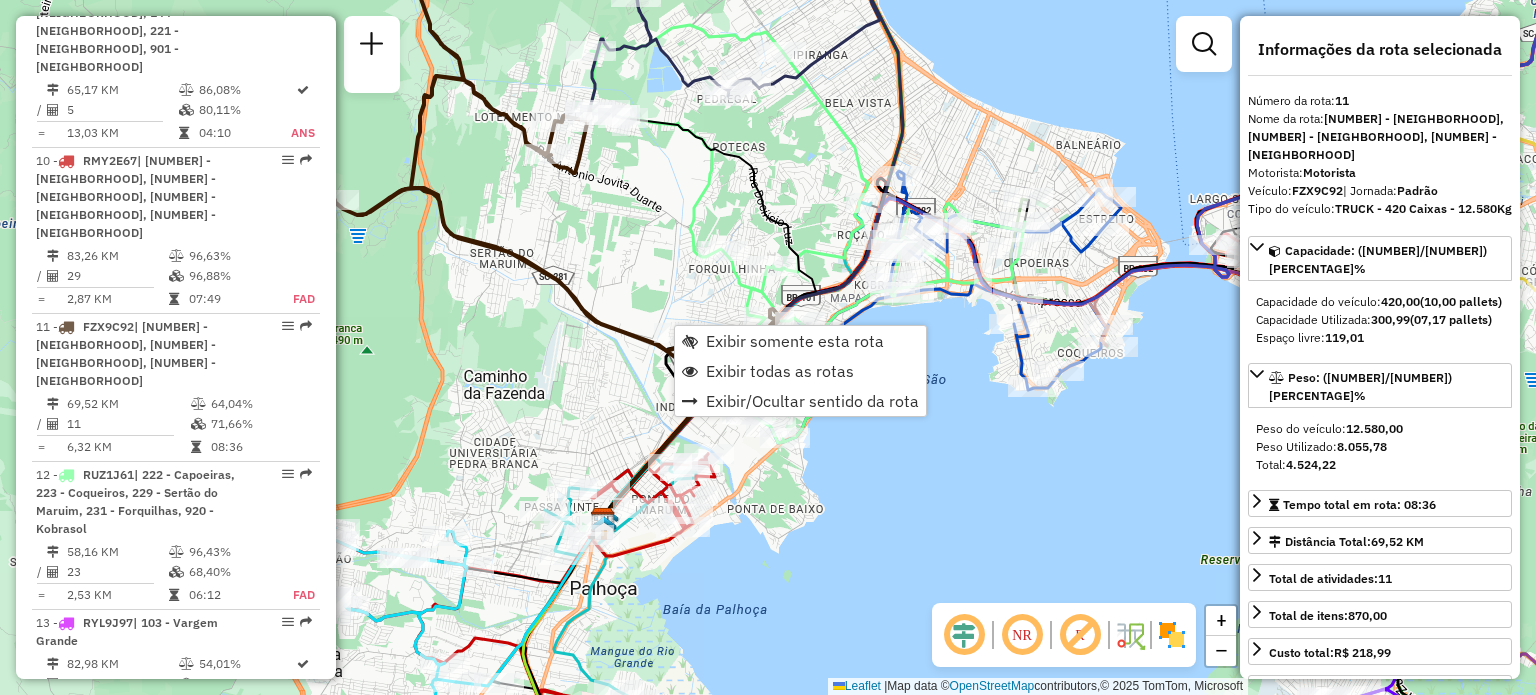 scroll, scrollTop: 1895, scrollLeft: 0, axis: vertical 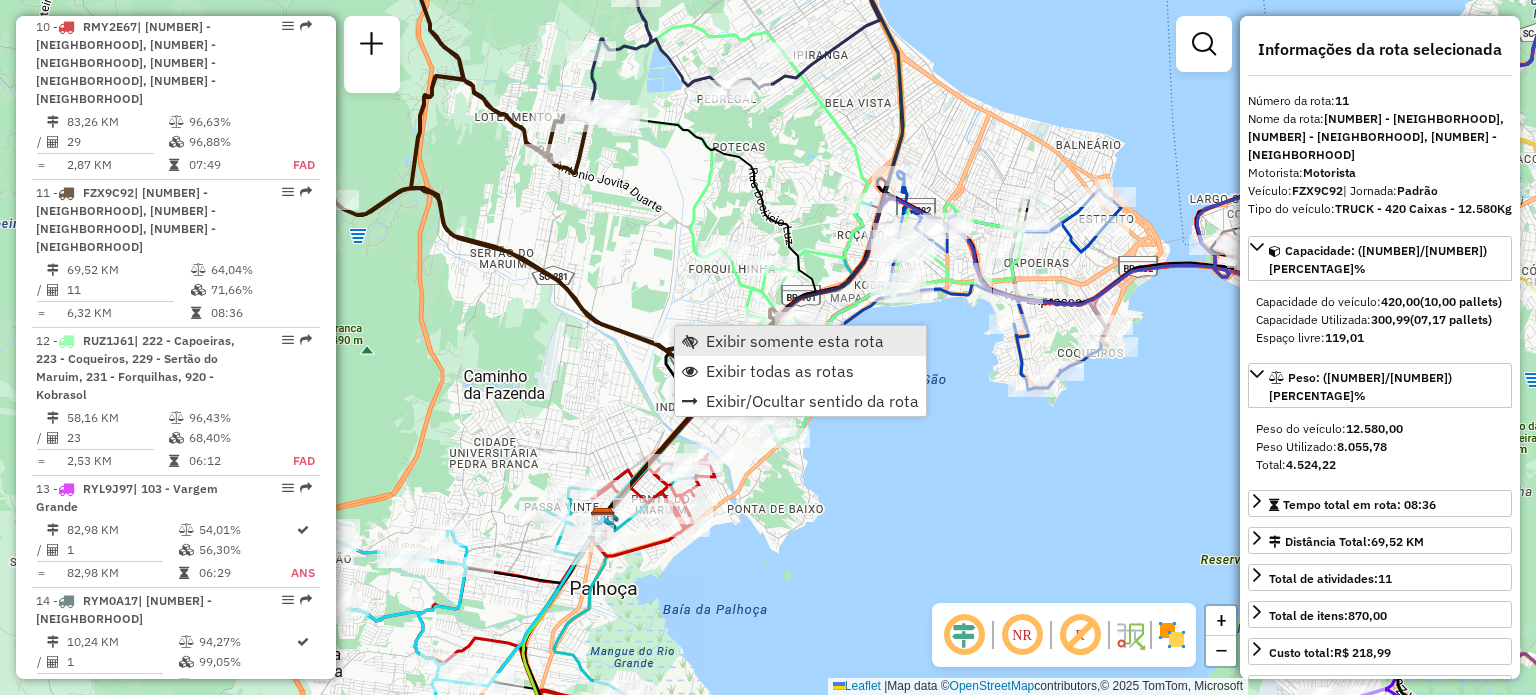 click on "Exibir somente esta rota" at bounding box center (795, 341) 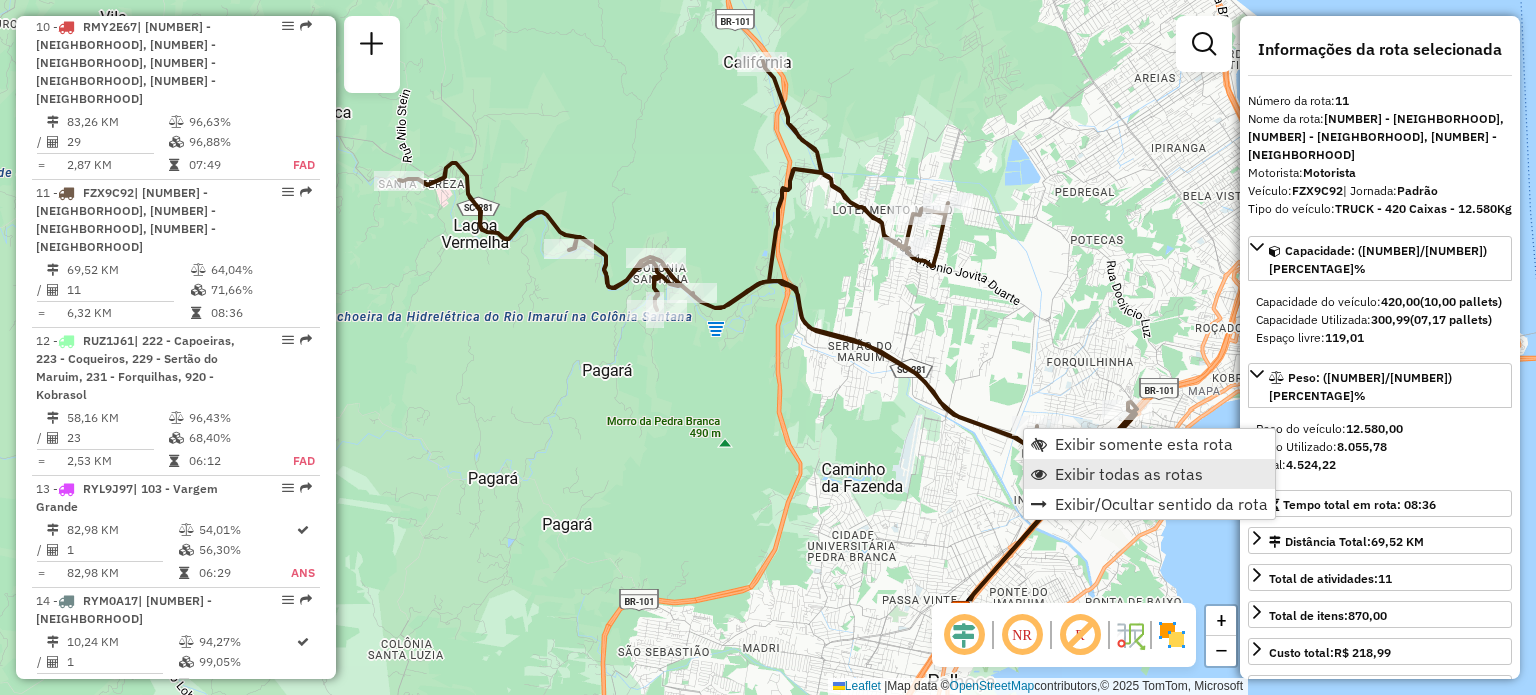 click on "Exibir todas as rotas" at bounding box center [1129, 474] 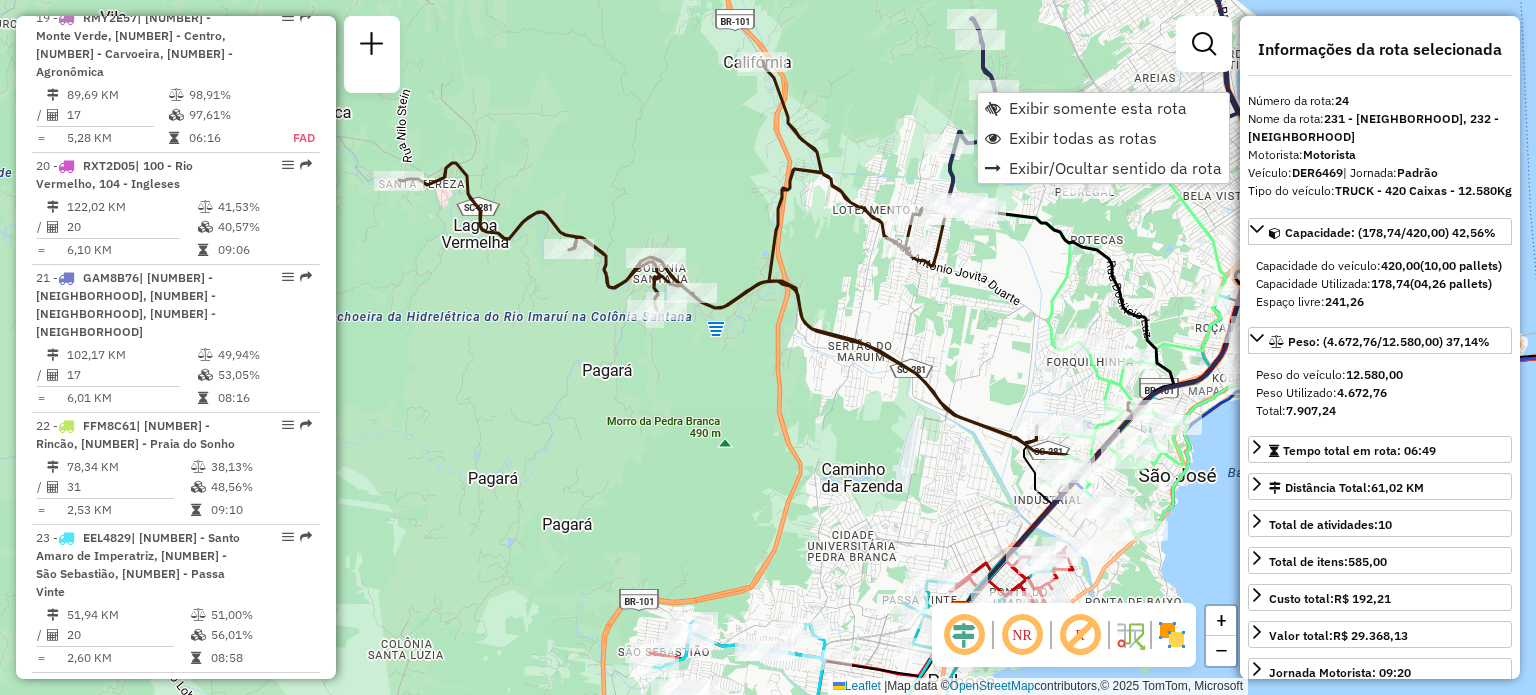 scroll, scrollTop: 3216, scrollLeft: 0, axis: vertical 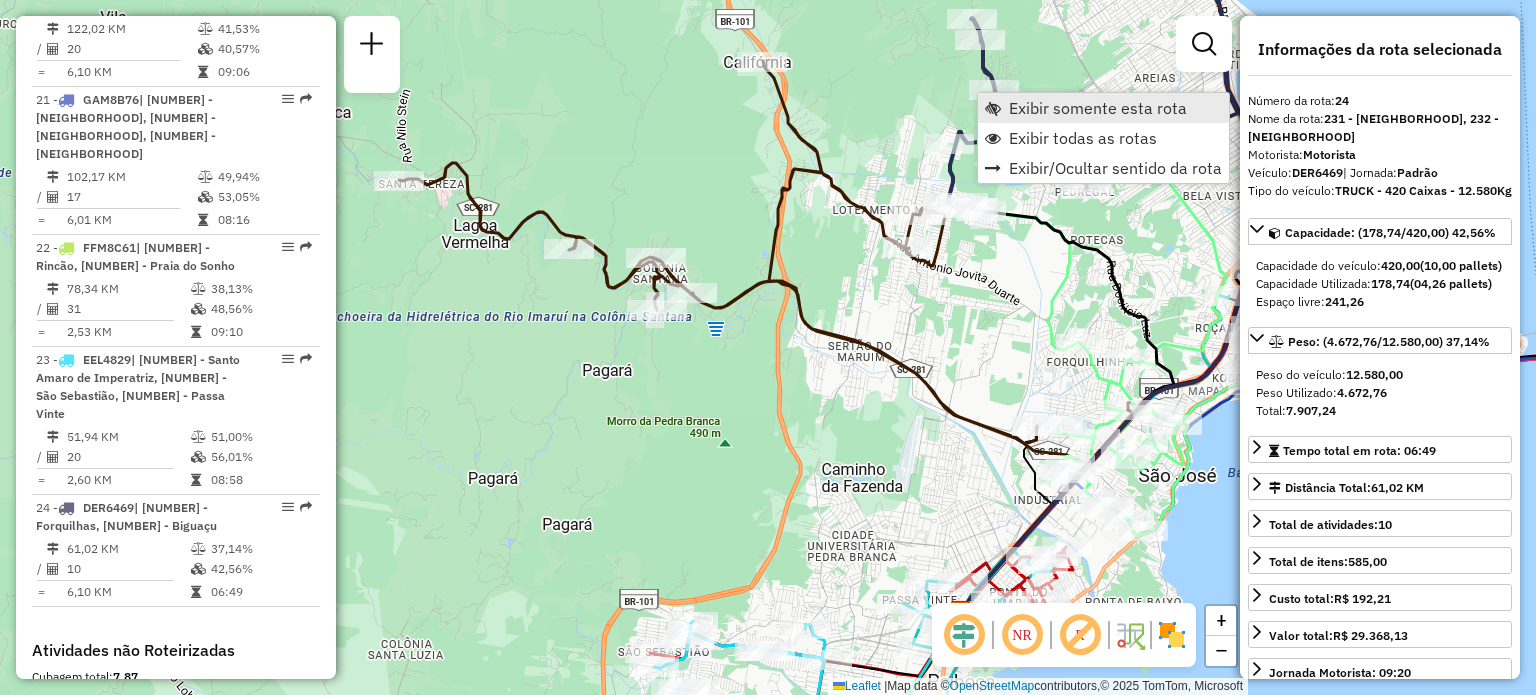 click on "Exibir somente esta rota" at bounding box center (1098, 108) 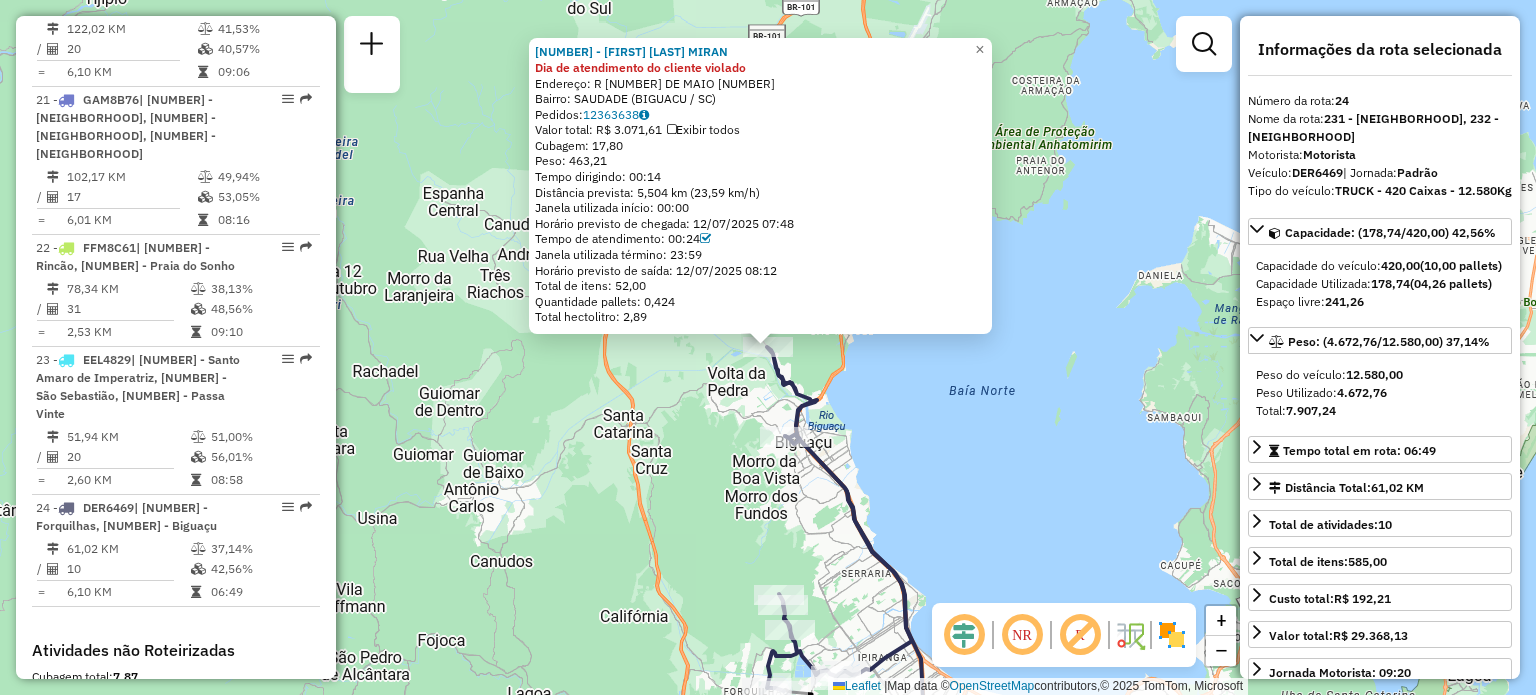 click on "[NUMBER] - [FIRST] [LAST] MIRAN Dia de atendimento do cliente violado  Endereço: R [STREET] [NUMBER]   Bairro: [NEIGHBORHOOD] ([CITY] / [STATE])   Pedidos:  [NUMBER]   Valor total: [CURRENCY] [AMOUNT]   Exibir todos   Cubagem: [NUMBER]  Peso: [NUMBER]  Tempo dirigindo: [TIME]   Distância prevista: [NUMBER] km ([NUMBER] km/h)   Janela utilizada início: [TIME]   Horário previsto de chegada: [DATE] [TIME]   Tempo de atendimento: [TIME]   Janela utilizada término: [TIME]   Horário previsto de saída: [DATE] [TIME]   Total de itens: [NUMBER]   Quantidade pallets: [NUMBER]   Total hectolitro: [NUMBER]  × Janela de atendimento Grade de atendimento Capacidade Transportadoras Veículos Cliente Pedidos  Rotas Selecione os dias de semana para filtrar as janelas de atendimento  Seg   Ter   Qua   Qui   Sex   Sáb   Dom  Informe o período da janela de atendimento: De: Até:  Filtrar exatamente a janela do cliente  Considerar janela de atendimento padrão  Selecione os dias de semana para filtrar as grades de atendimento  Seg   Ter  +" 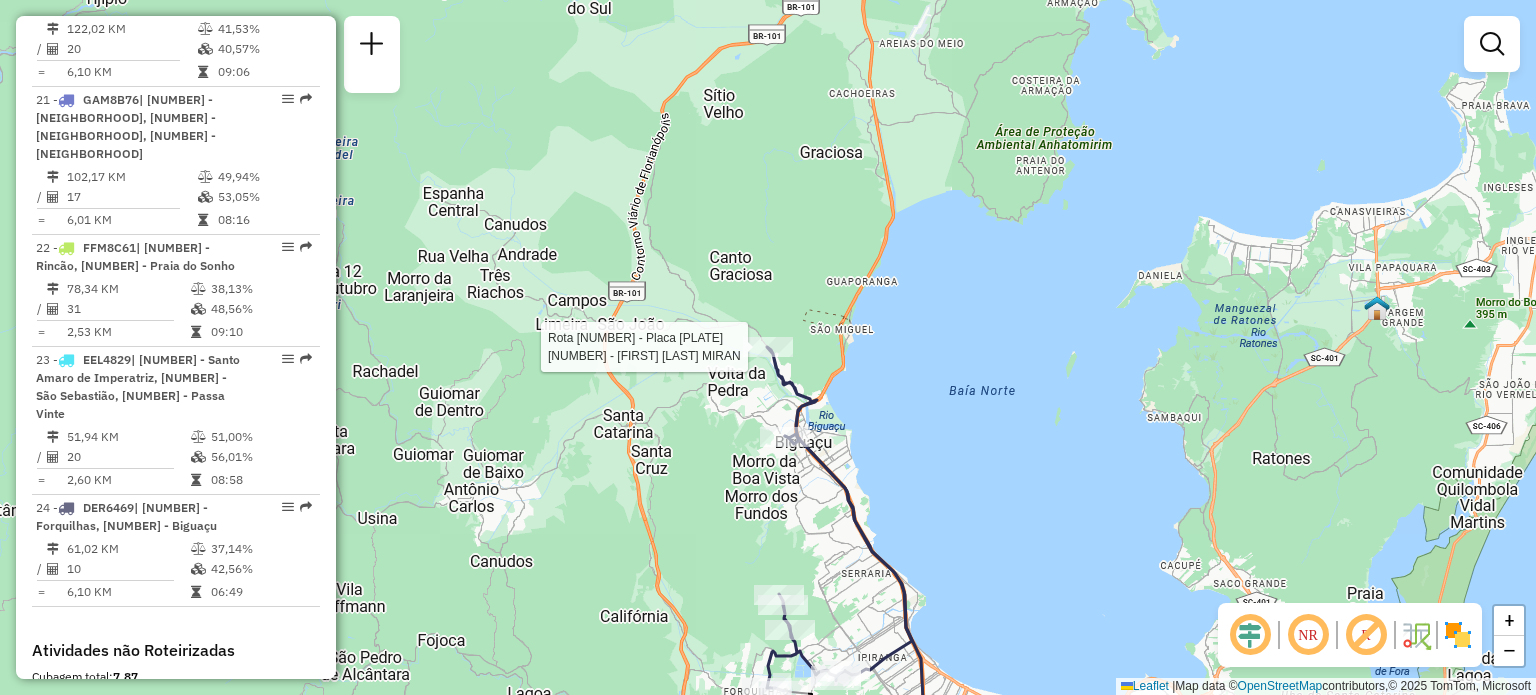 select on "**********" 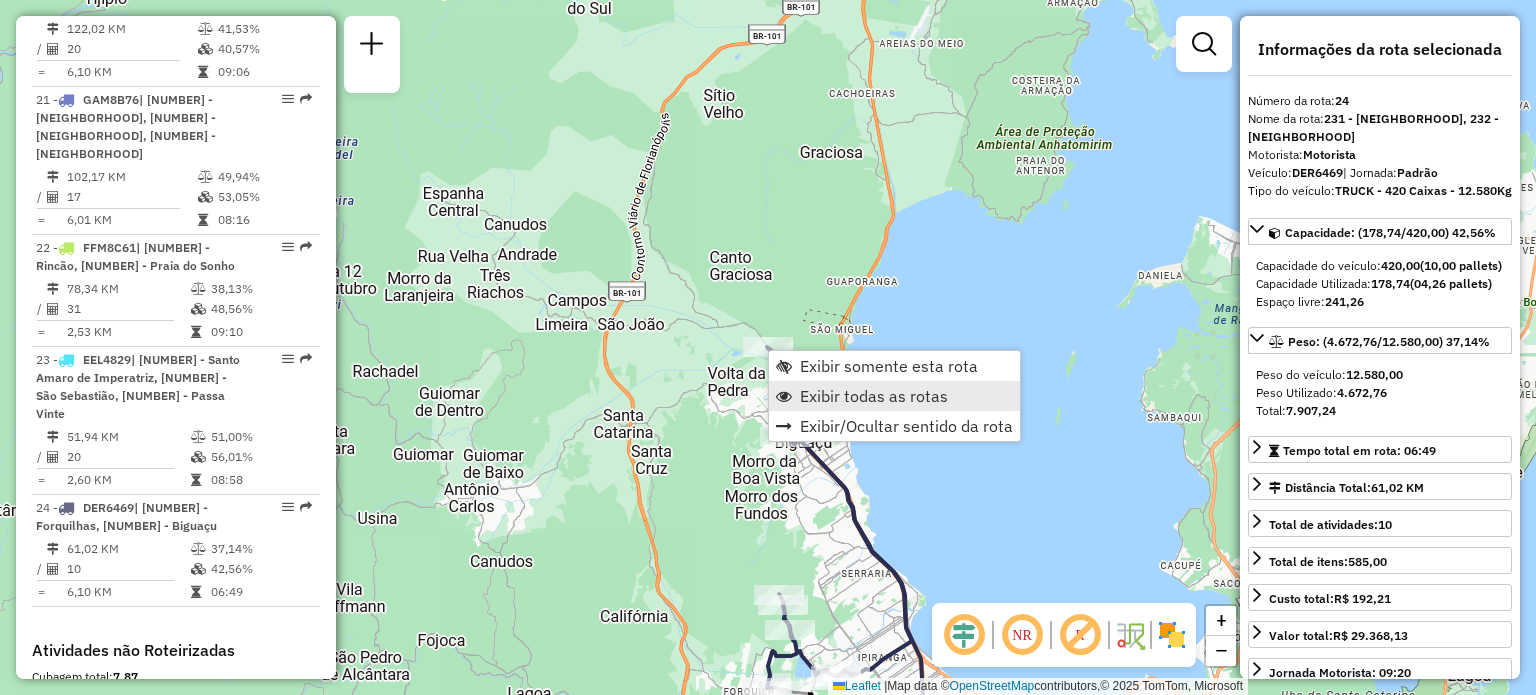 click on "Exibir todas as rotas" at bounding box center (874, 396) 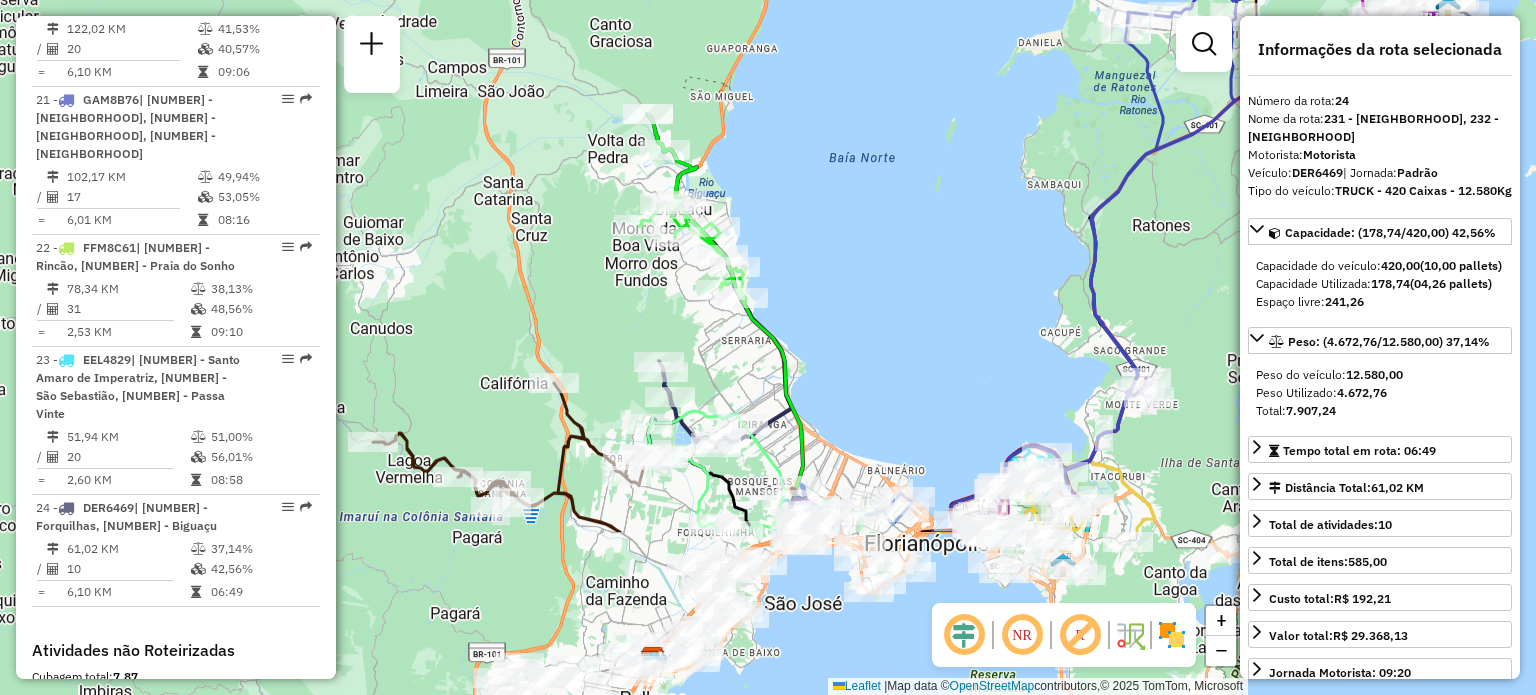 drag, startPoint x: 647, startPoint y: 503, endPoint x: 500, endPoint y: 240, distance: 301.29388 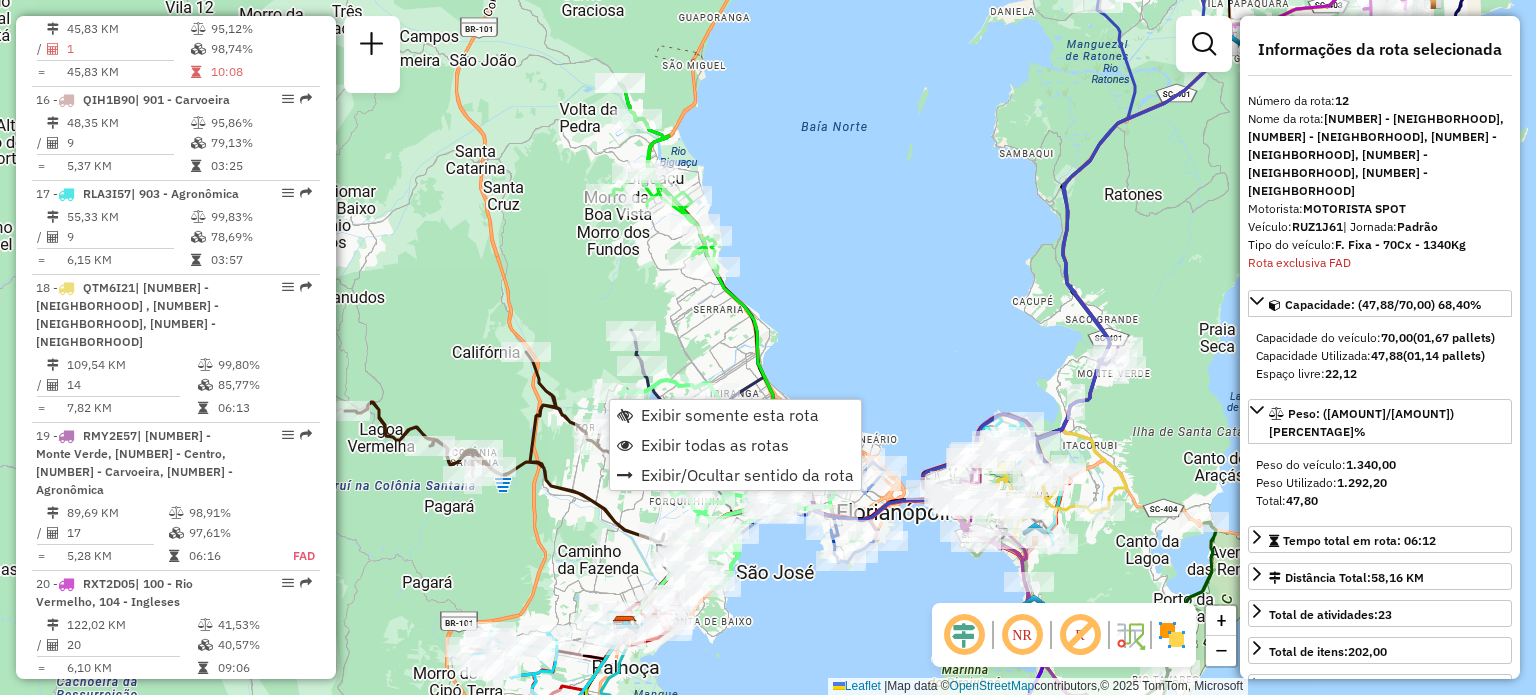 scroll, scrollTop: 2024, scrollLeft: 0, axis: vertical 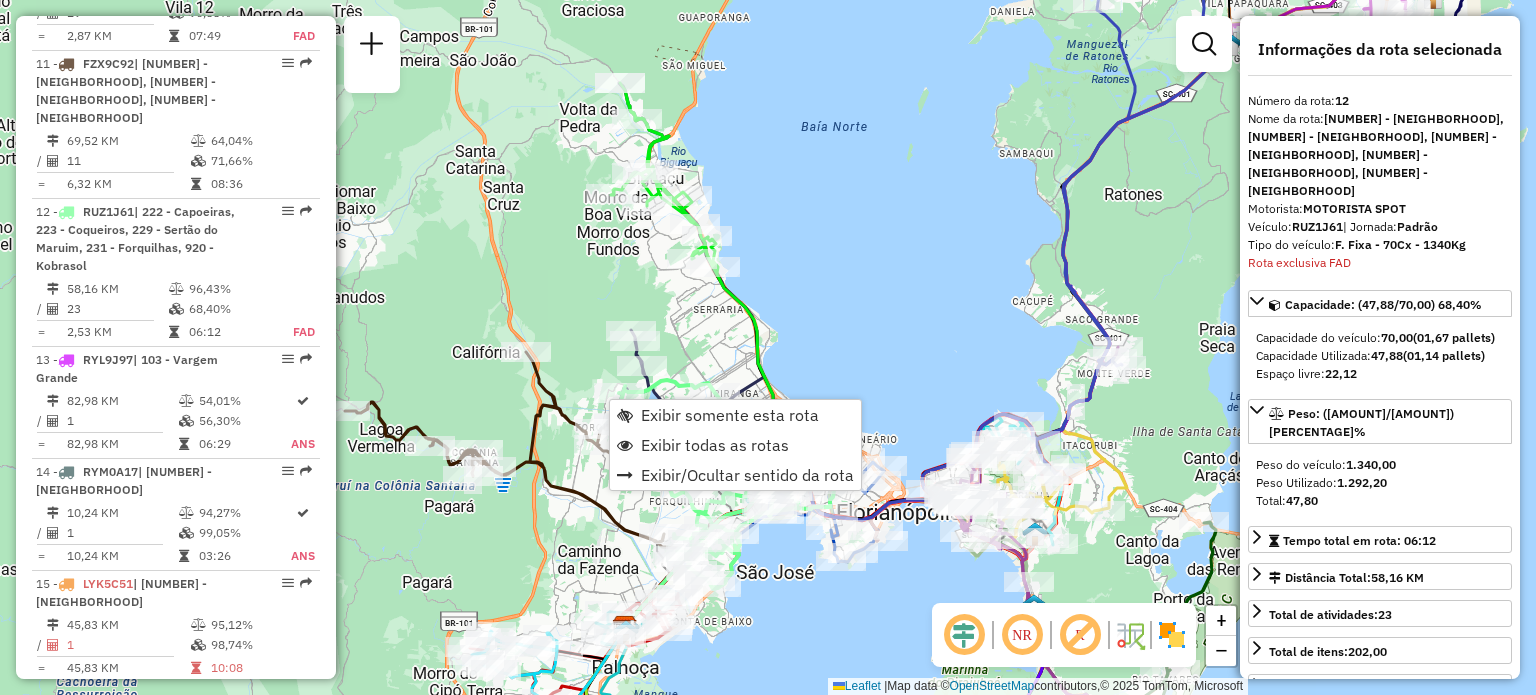 click on "Janela de atendimento Grade de atendimento Capacidade Transportadoras Veículos Cliente Pedidos  Rotas Selecione os dias de semana para filtrar as janelas de atendimento  Seg   Ter   Qua   Qui   Sex   Sáb   Dom  Informe o período da janela de atendimento: De: Até:  Filtrar exatamente a janela do cliente  Considerar janela de atendimento padrão  Selecione os dias de semana para filtrar as grades de atendimento  Seg   Ter   Qua   Qui   Sex   Sáb   Dom   Considerar clientes sem dia de atendimento cadastrado  Clientes fora do dia de atendimento selecionado Filtrar as atividades entre os valores definidos abaixo:  Peso mínimo:   Peso máximo:   Cubagem mínima:   Cubagem máxima:   De:   Até:  Filtrar as atividades entre o tempo de atendimento definido abaixo:  De:   Até:   Considerar capacidade total dos clientes não roteirizados Transportadora: Selecione um ou mais itens Tipo de veículo: Selecione um ou mais itens Veículo: Selecione um ou mais itens Motorista: Selecione um ou mais itens Nome: Rótulo:" 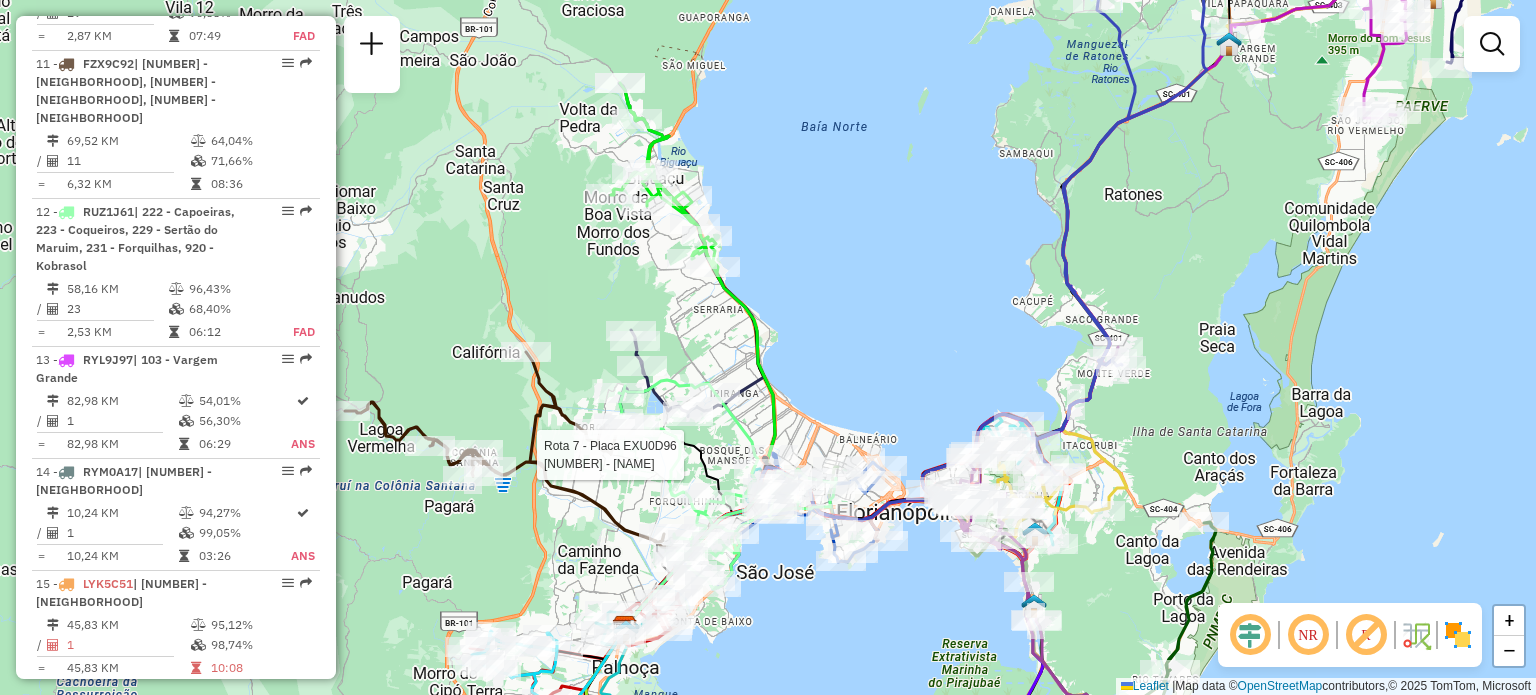 select on "**********" 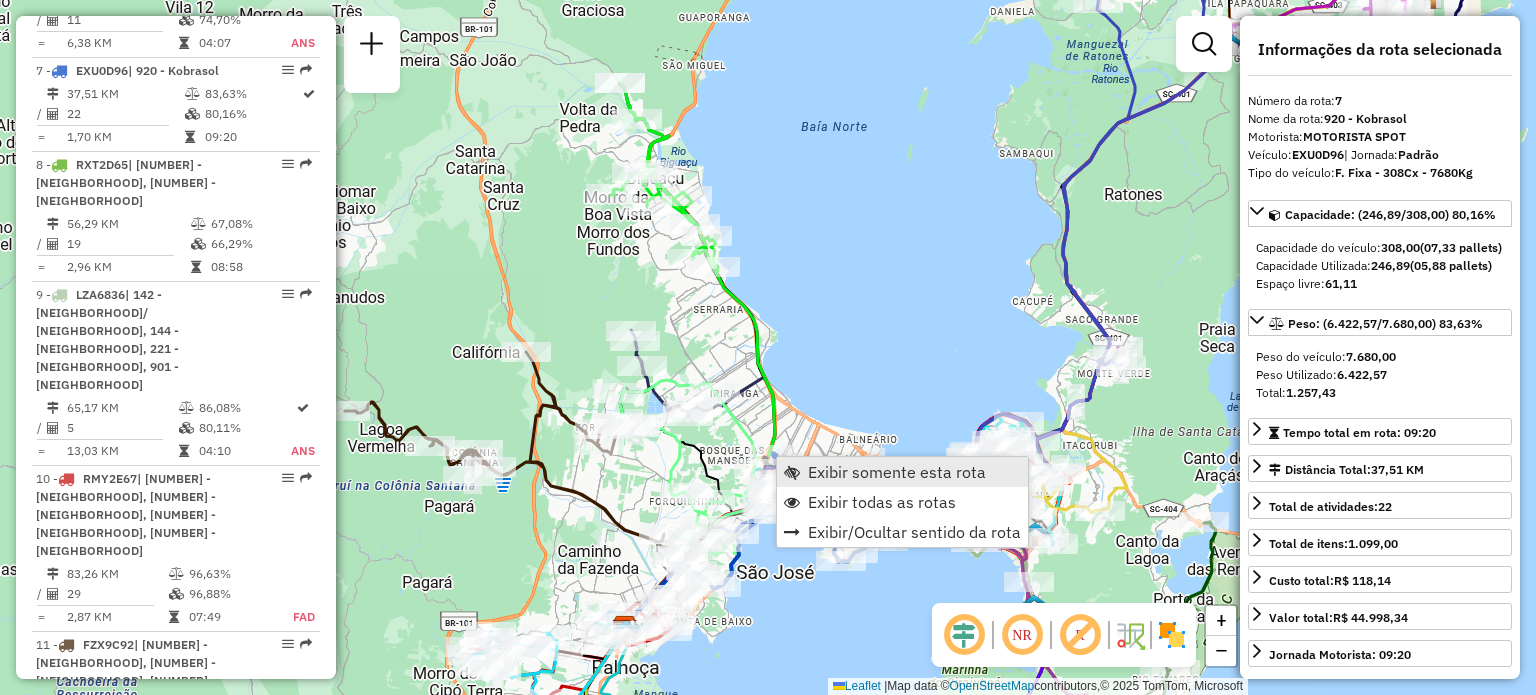 scroll, scrollTop: 1412, scrollLeft: 0, axis: vertical 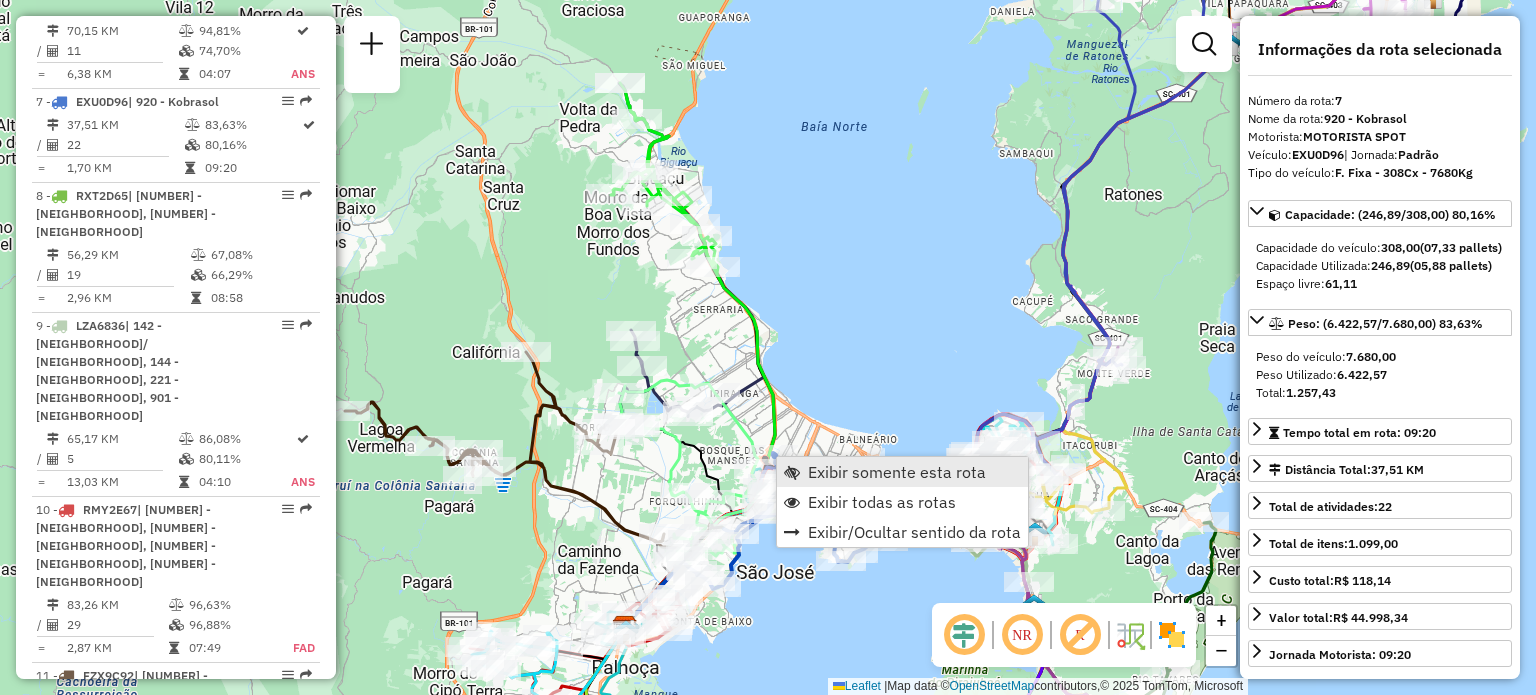 click on "Exibir somente esta rota" at bounding box center [897, 472] 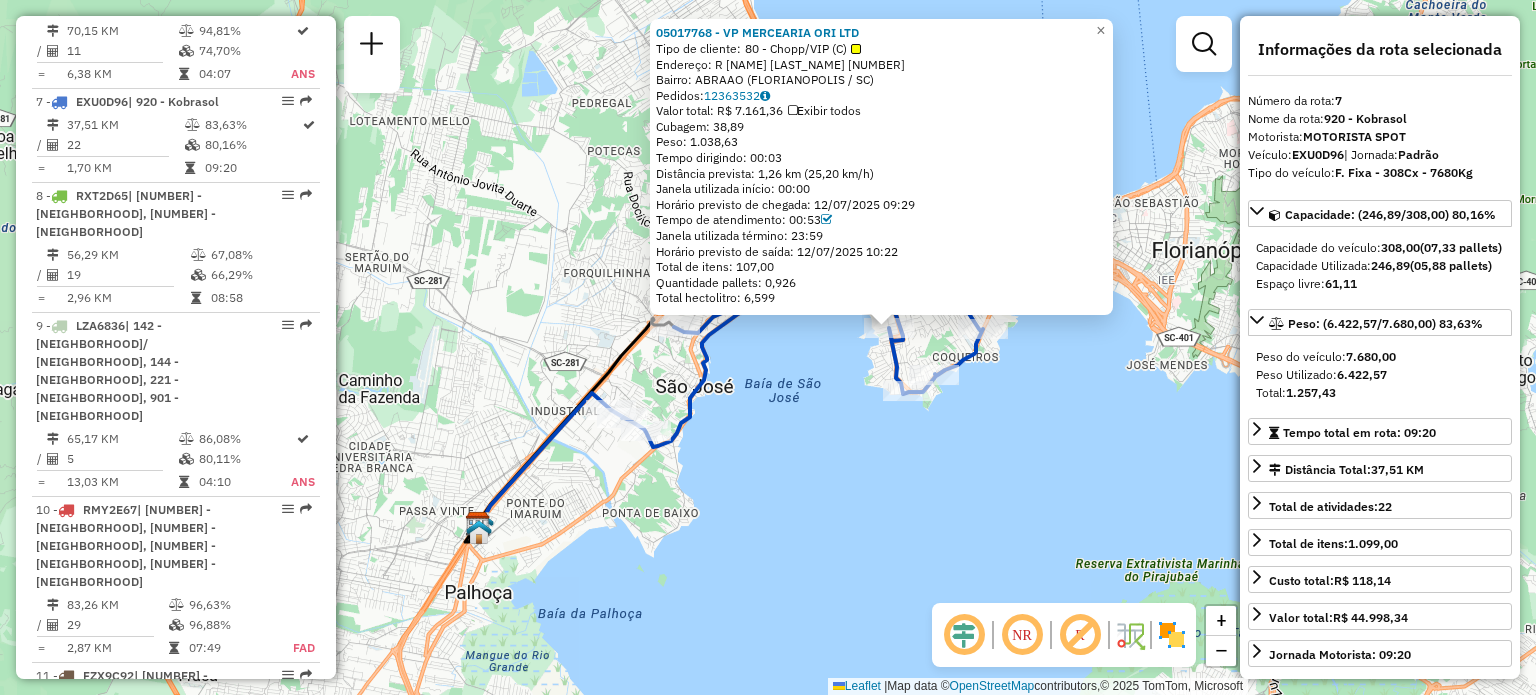 drag, startPoint x: 699, startPoint y: 419, endPoint x: 843, endPoint y: 401, distance: 145.12064 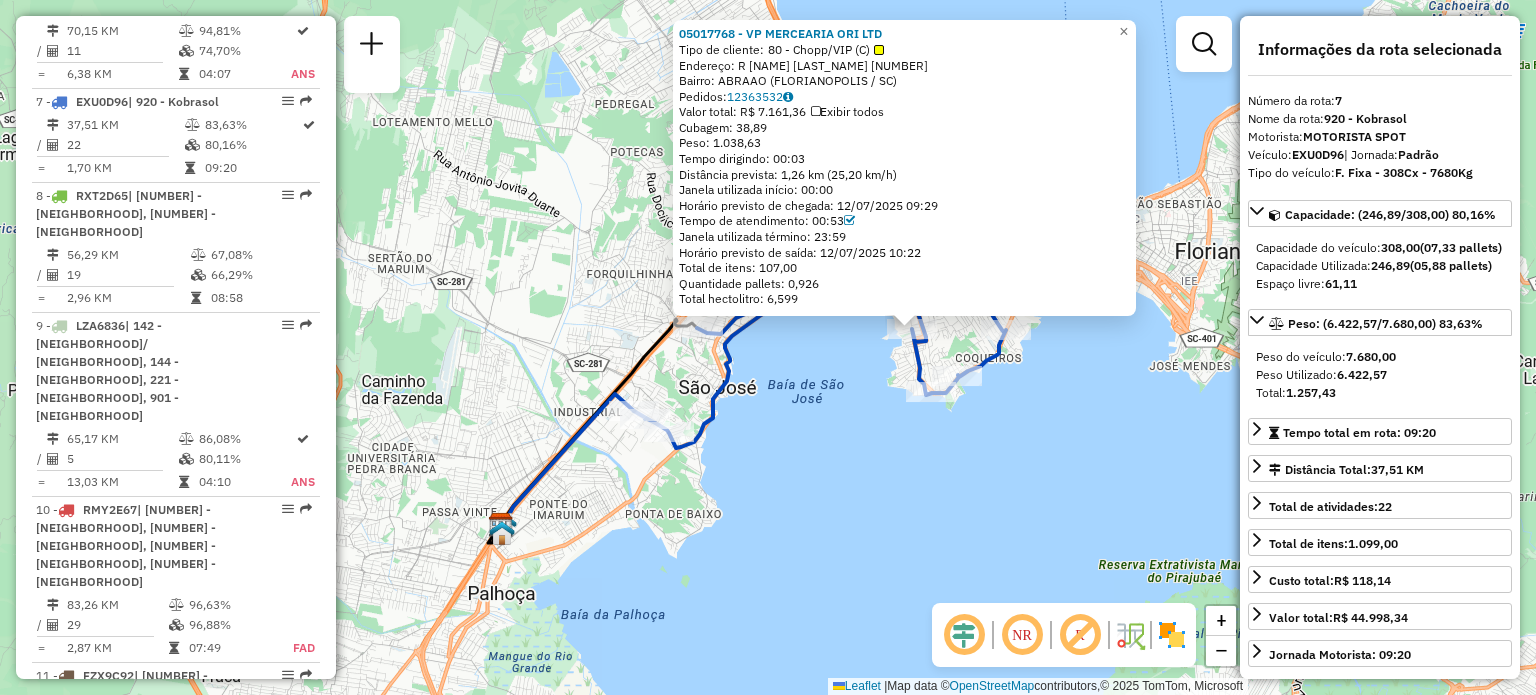 click on "[NUMBER] - [NUMBER] - [COMPANY NAME] LTD  Tipo de cliente:   [NUMBER] - Chopp/VIP (C)   Endereço: [STREET] [NUMBER]   Bairro: [NEIGHBORHOOD] ([CITY] / [STATE])   Pedidos:  [NUMBER]   Valor total: [CURRENCY] [AMOUNT]   Exibir todos   Cubagem: [CUBAGE]  Peso: [WEIGHT]  Tempo dirigindo: [TIME]   Distância prevista: [DISTANCE] ([SPEED])   Janela utilizada início: [TIME]   Horário previsto de chegada: [DATE] [TIME]   Tempo de atendimento: [TIME]   Janela utilizada término: [TIME]   Horário previsto de saída: [DATE] [TIME]   Total de itens: [ITEM_COUNT]   Quantidade pallets: [PALLET_QUANTITY]   Total hectolitro: [HECTOLITER_TOTAL]  × Janela de atendimento Grade de atendimento Capacidade Transportadoras Veículos Cliente Pedidos  Rotas Selecione os dias de semana para filtrar as janelas de atendimento  Seg   Ter   Qua   Qui   Sex   Sáb   Dom  Informe o período da janela de atendimento: De: Até:  Filtrar exatamente a janela do cliente  Considerar janela de atendimento padrão  Selecione os dias de semana para filtrar as grades de atendimento De:" 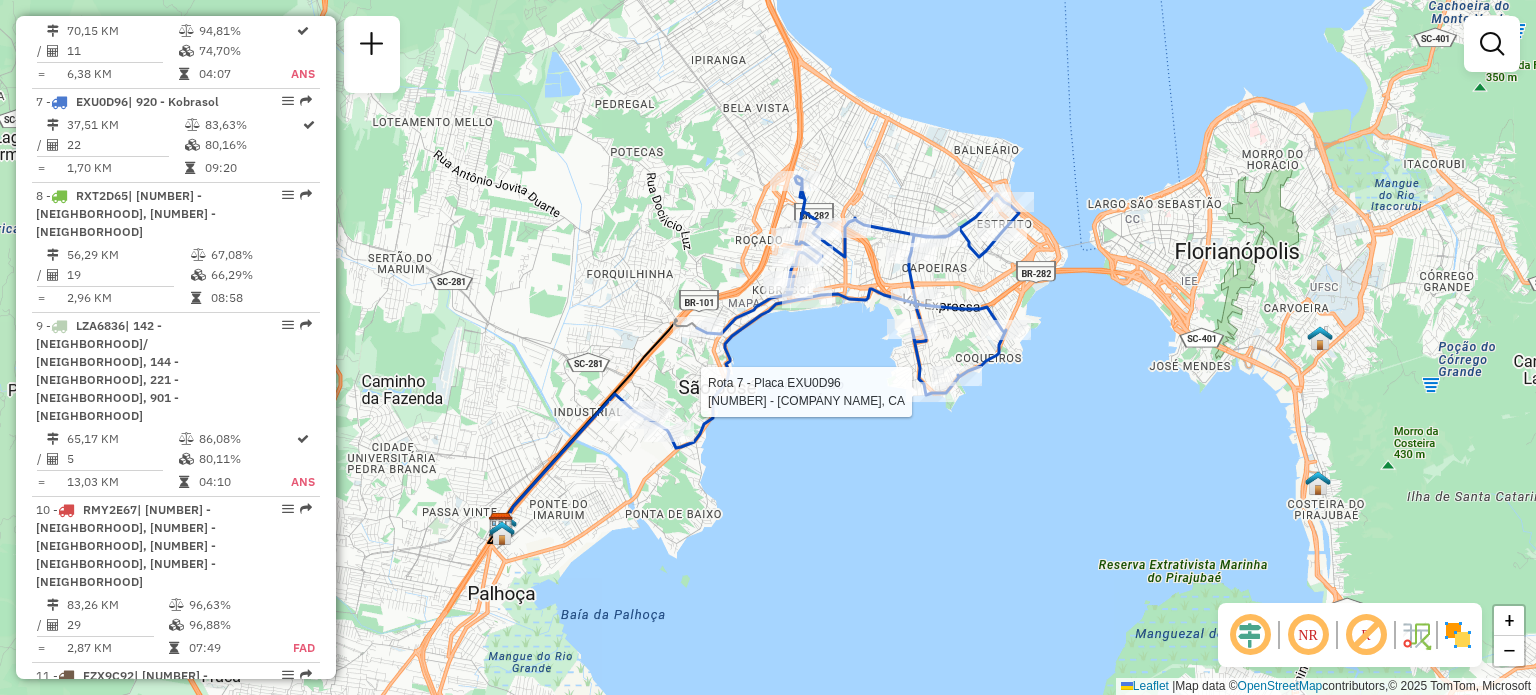 select on "**********" 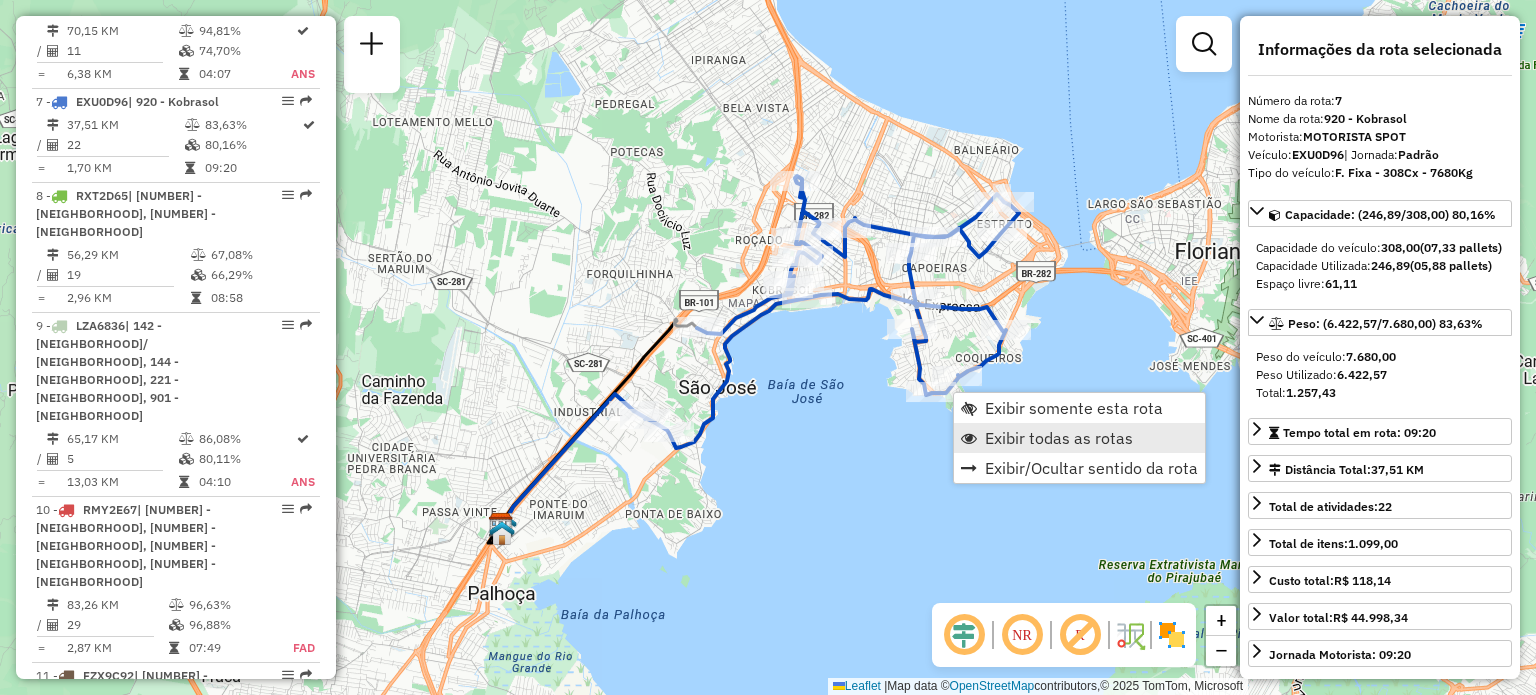 click on "Exibir todas as rotas" at bounding box center [1059, 438] 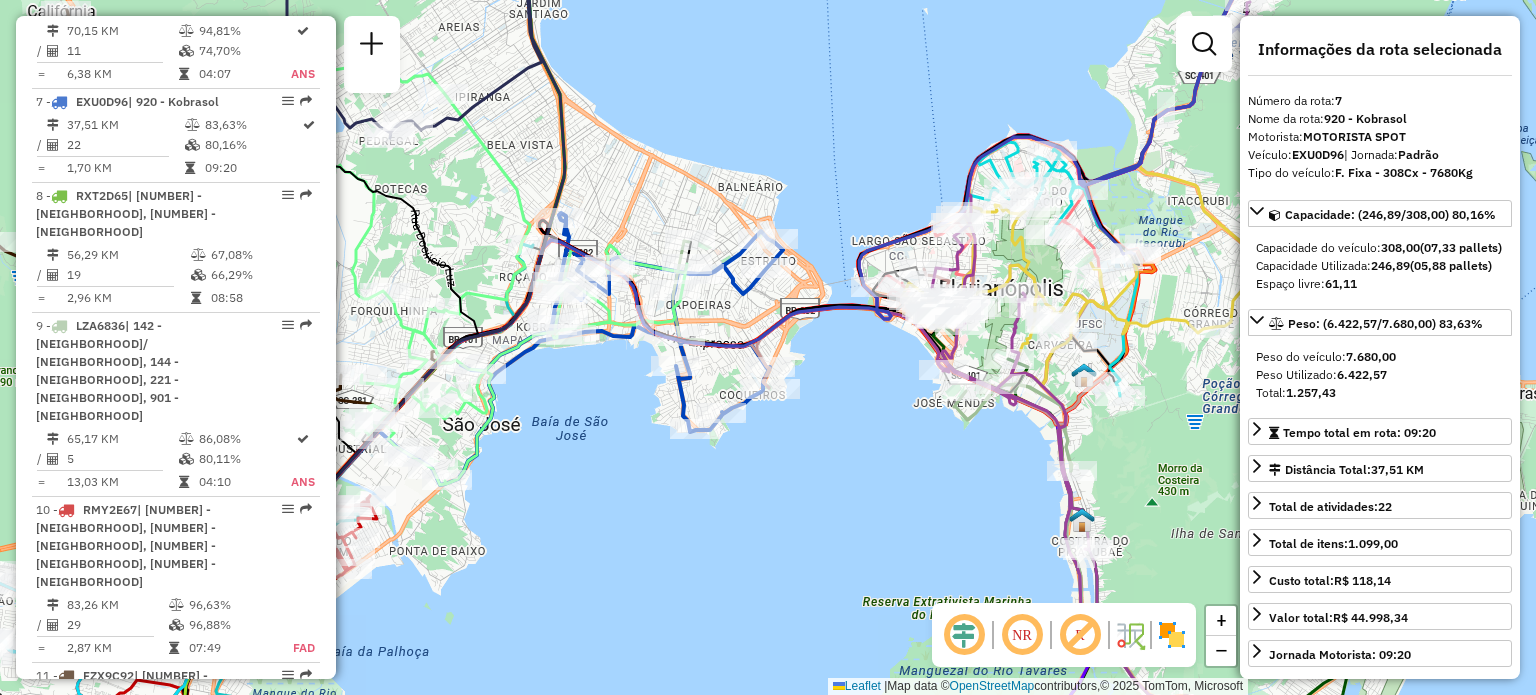 drag, startPoint x: 792, startPoint y: 326, endPoint x: 556, endPoint y: 363, distance: 238.88281 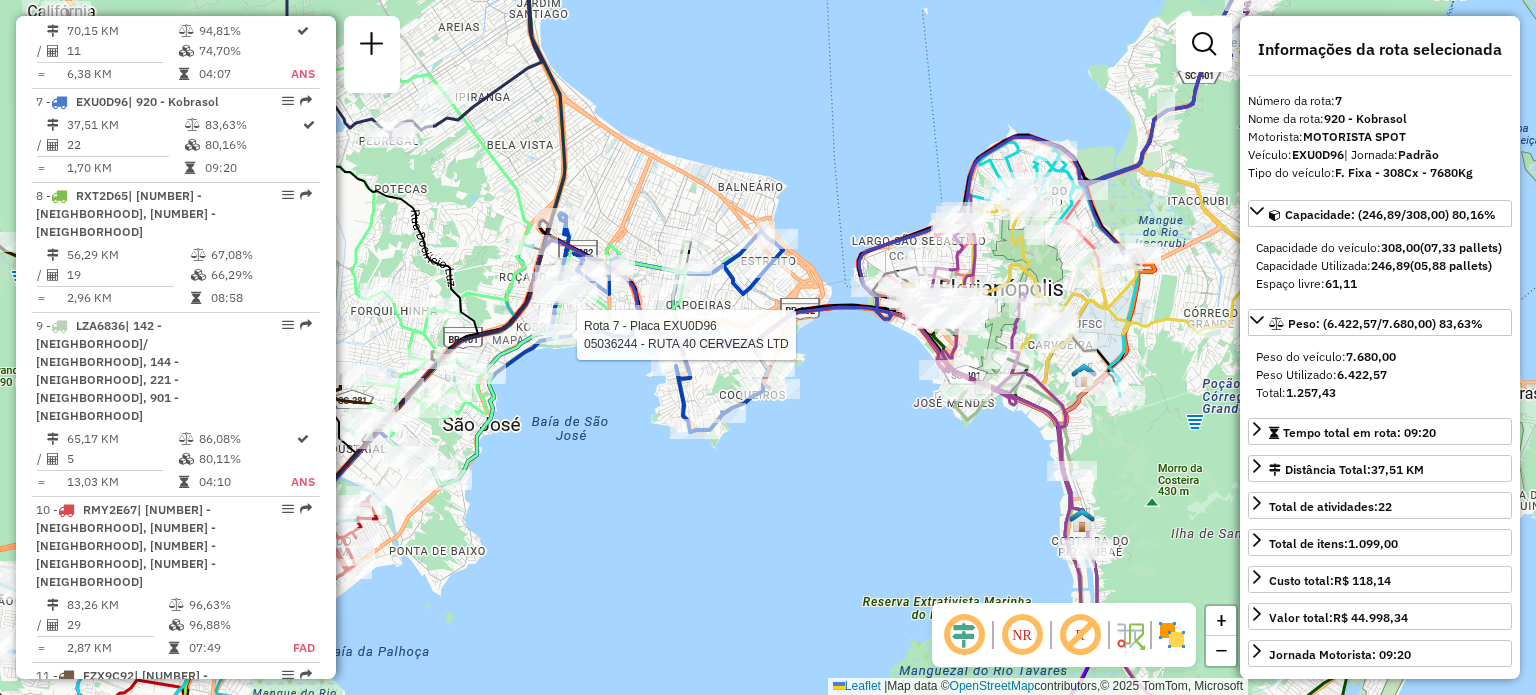 click on "Rota [NUMBER] - Placa [PLATE] [NUMBER] - [COMPANY] LTD Janela de atendimento Grade de atendimento Capacidade Transportadoras Veículos Cliente Pedidos  Rotas Selecione os dias de semana para filtrar as janelas de atendimento  Seg   Ter   Qua   Qui   Sex   Sáb   Dom  Informe o período da janela de atendimento: De: Até:  Filtrar exatamente a janela do cliente  Considerar janela de atendimento padrão  Selecione os dias de semana para filtrar as grades de atendimento  Seg   Ter   Qua   Qui   Sex   Sáb   Dom   Considerar clientes sem dia de atendimento cadastrado  Clientes fora do dia de atendimento selecionado Filtrar as atividades entre os valores definidos abaixo:  Peso mínimo:   Peso máximo:   Cubagem mínima:   Cubagem máxima:   De:   Até:  Filtrar as atividades entre o tempo de atendimento definido abaixo:  De:   Até:   Considerar capacidade total dos clientes não roteirizados Transportadora: Selecione um ou mais itens Tipo de veículo: Selecione um ou mais itens Veículo: Motorista: Nome: Setor:" 